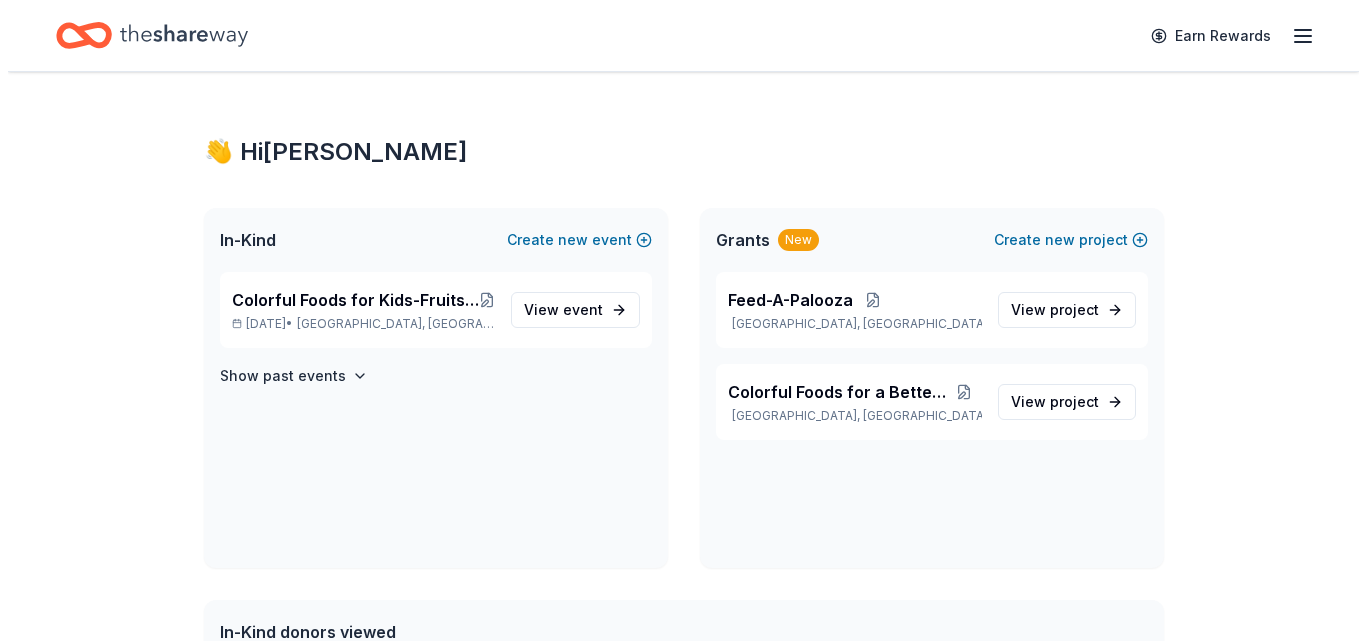 scroll, scrollTop: 0, scrollLeft: 0, axis: both 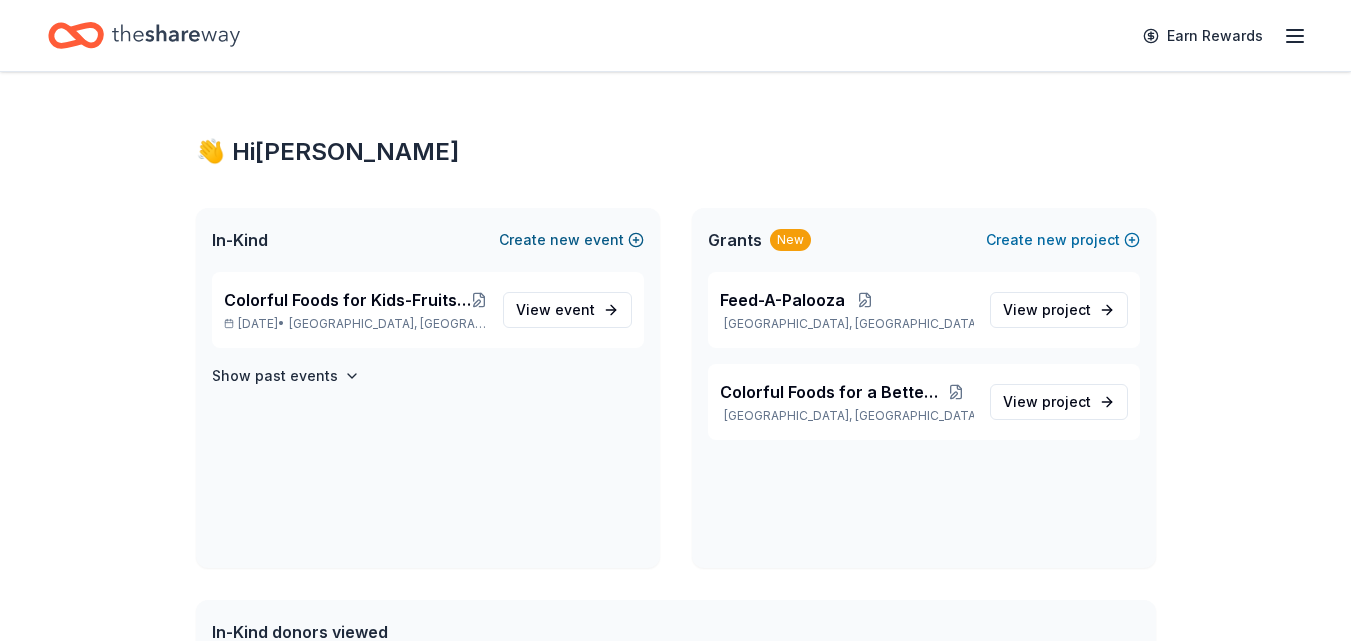 click on "Create  new  event" at bounding box center (571, 240) 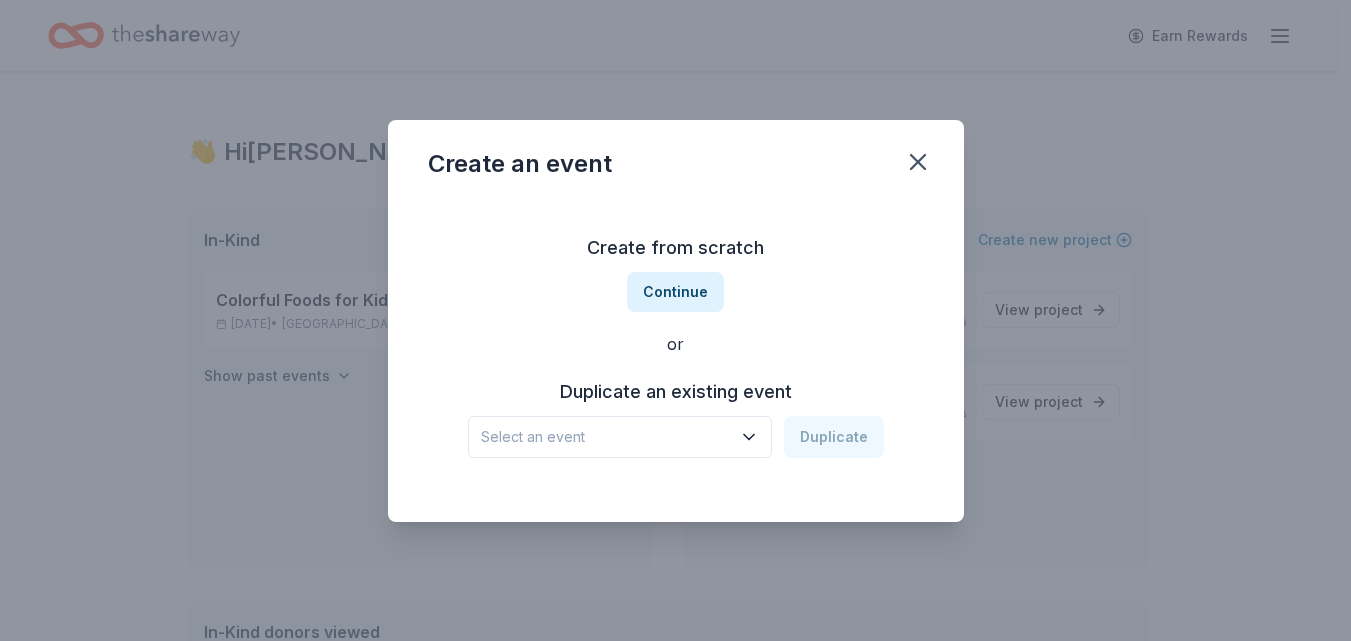 click on "Create from scratch" at bounding box center [676, 248] 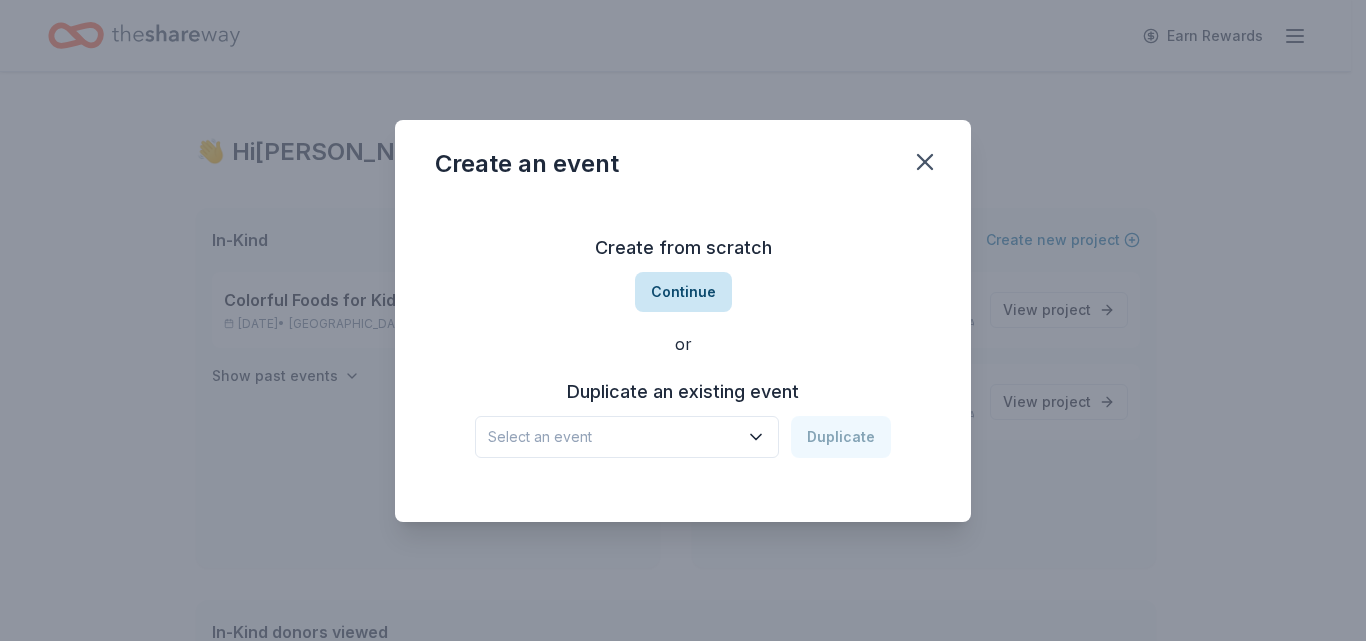click on "Continue" at bounding box center (683, 292) 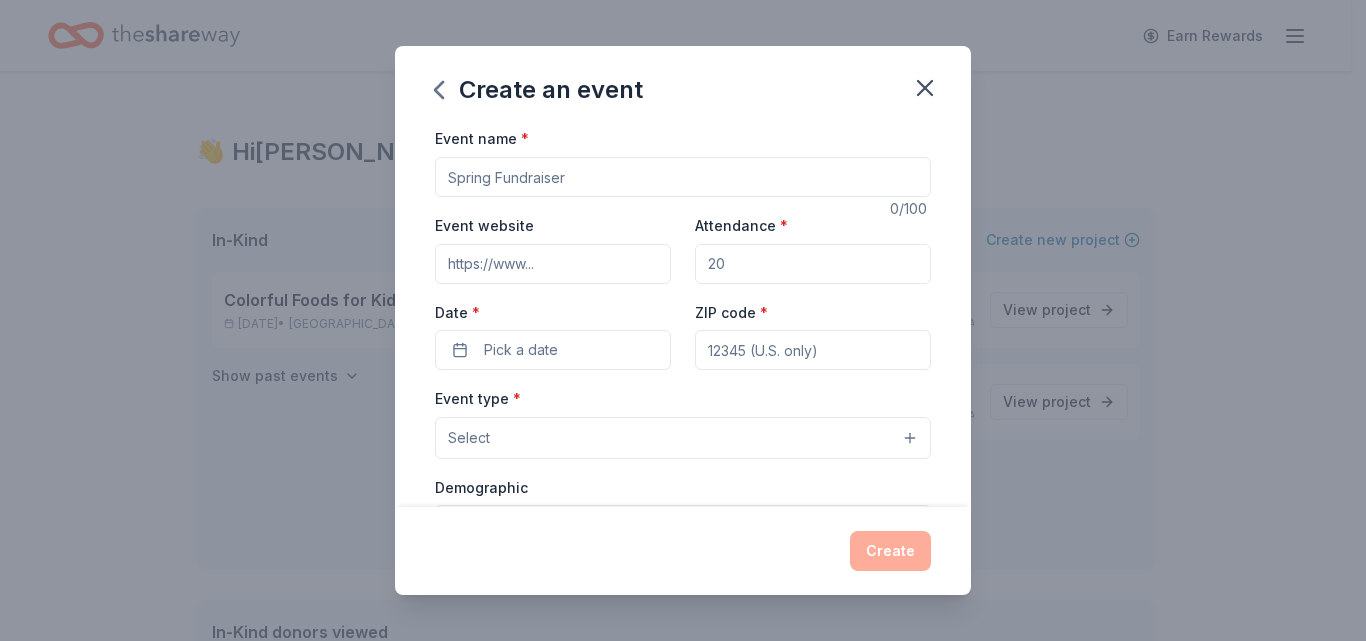 click on "Event name *" at bounding box center [683, 177] 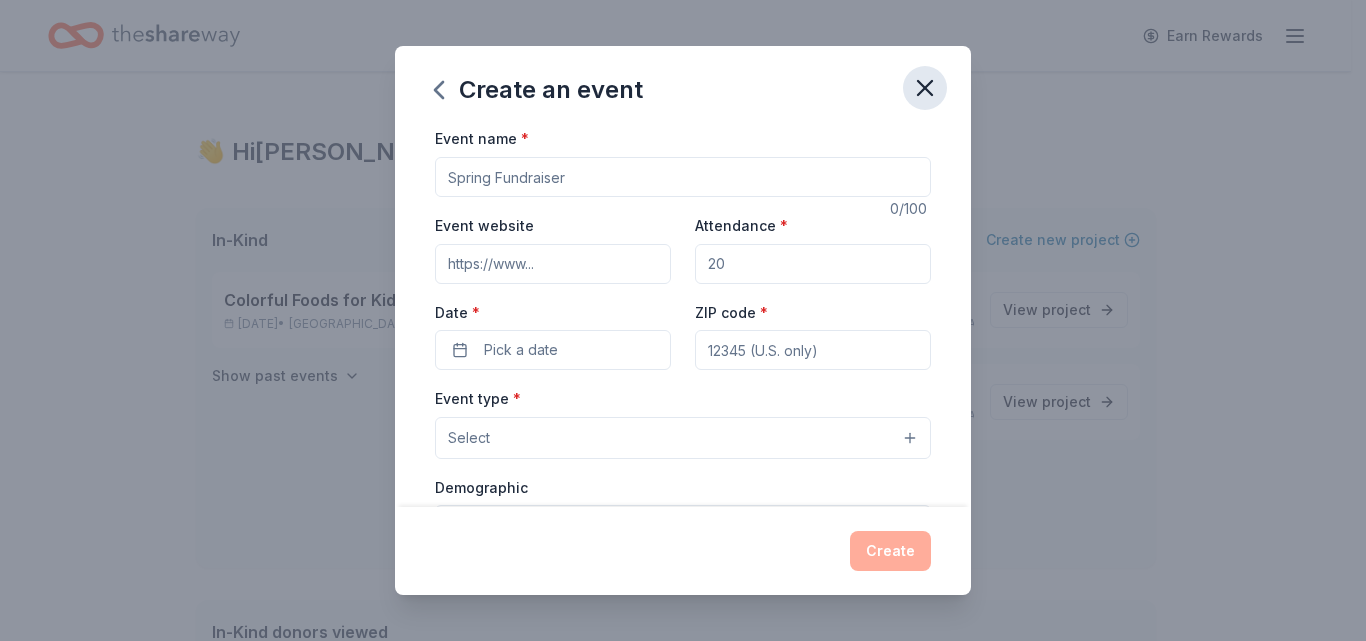 click 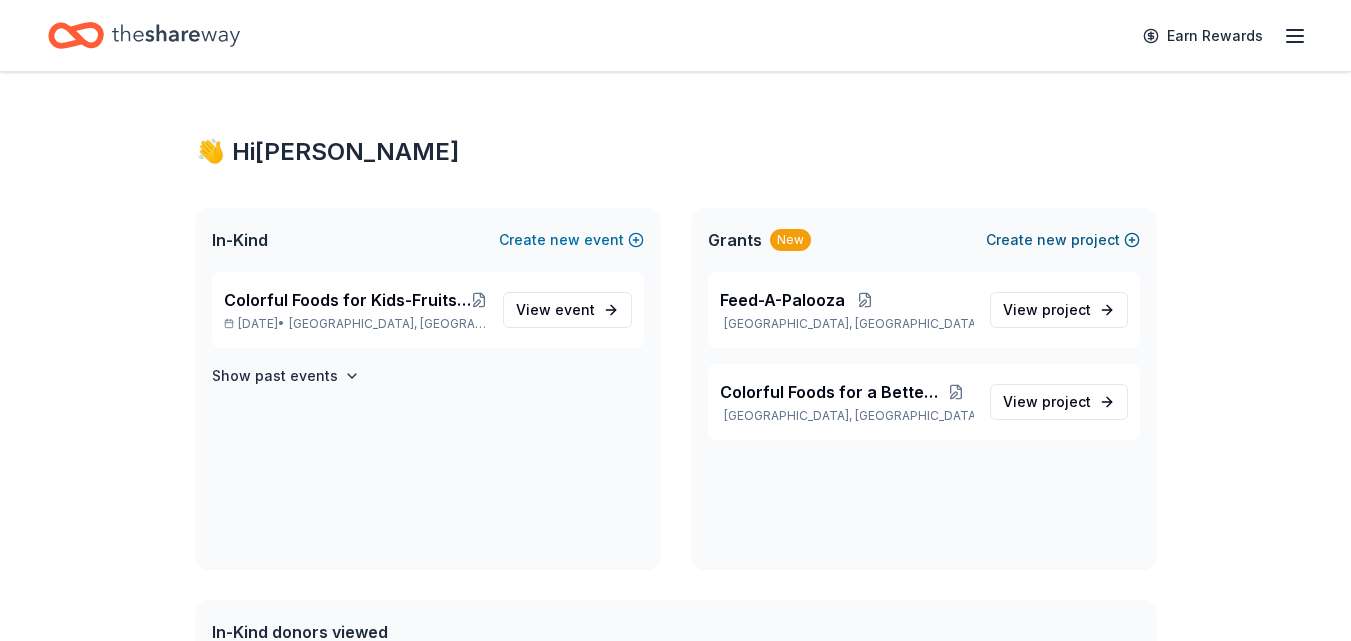 click on "new" at bounding box center [1052, 240] 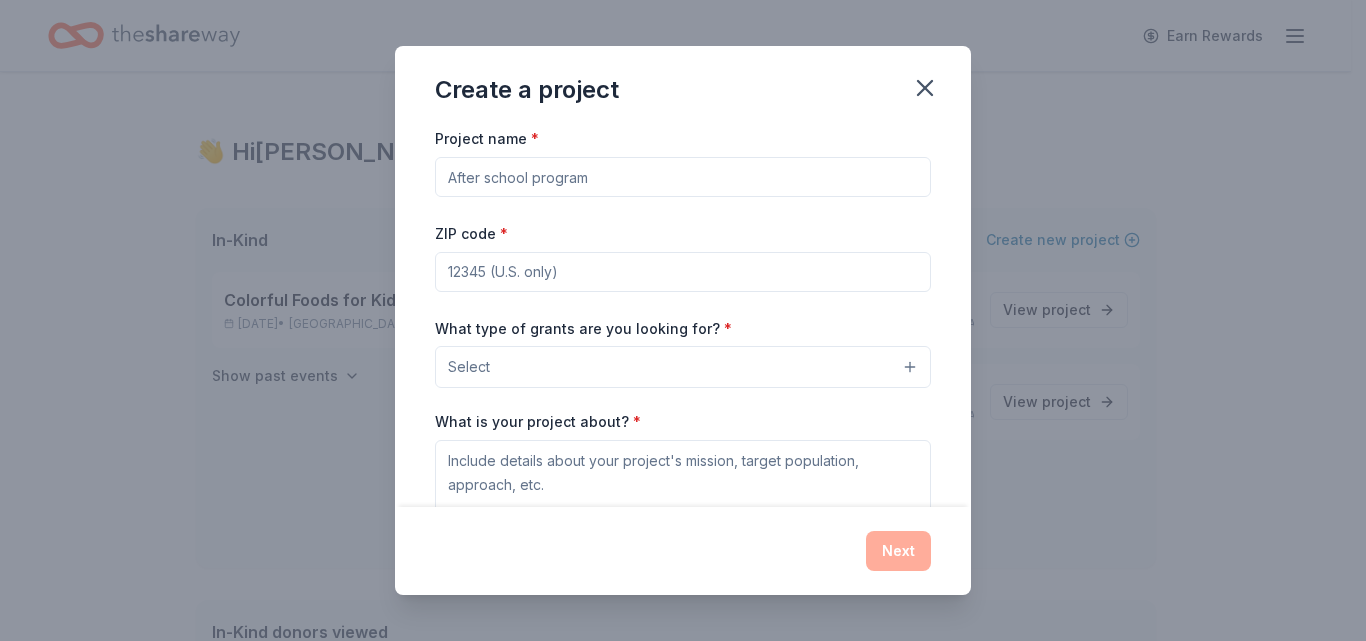 click on "Project name *" at bounding box center [683, 177] 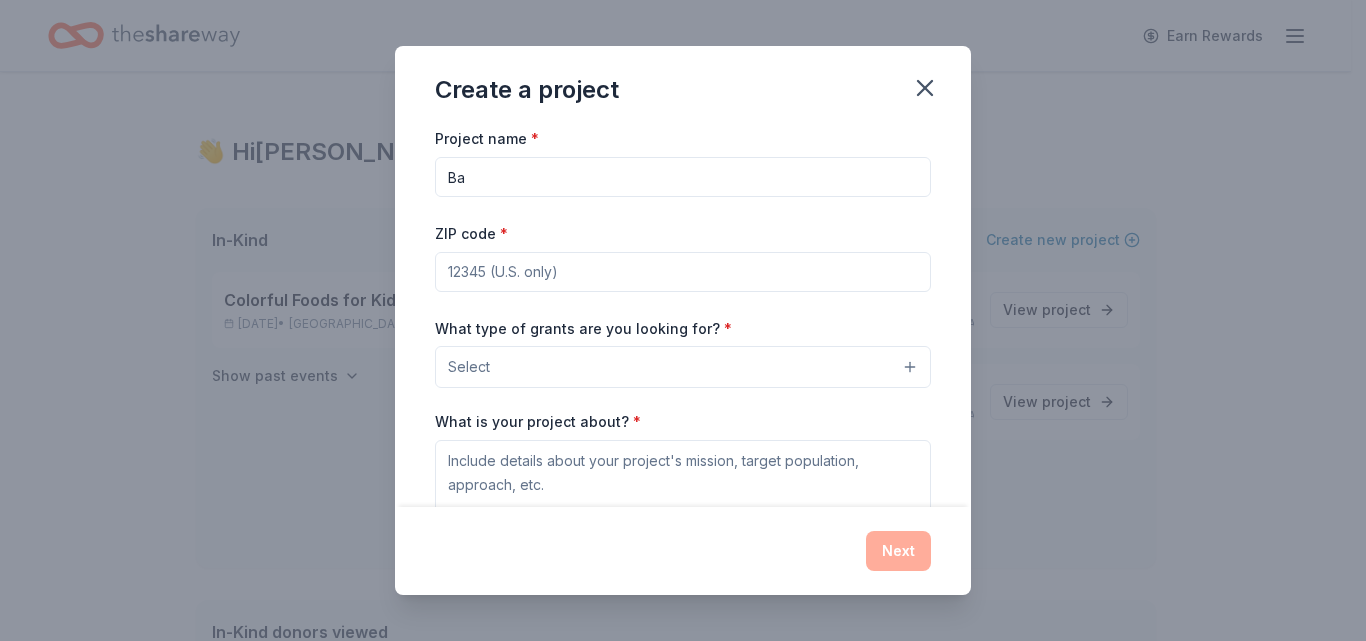 type on "B" 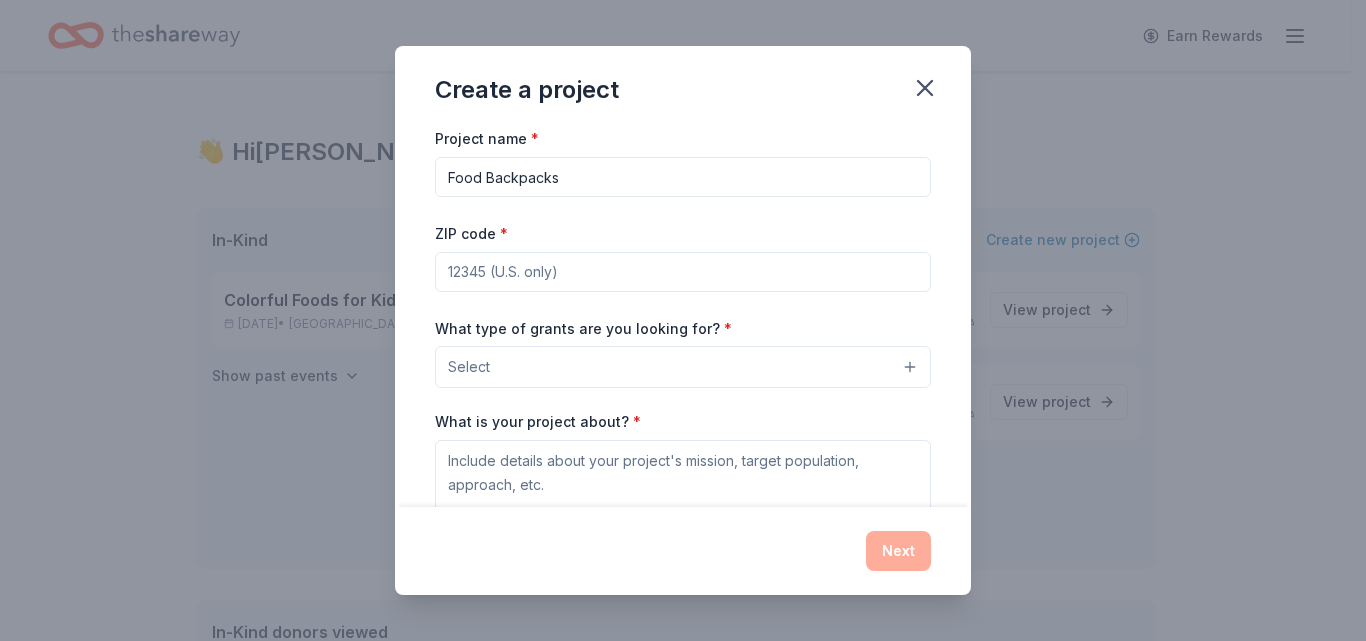 click on "Food Backpacks" at bounding box center (683, 177) 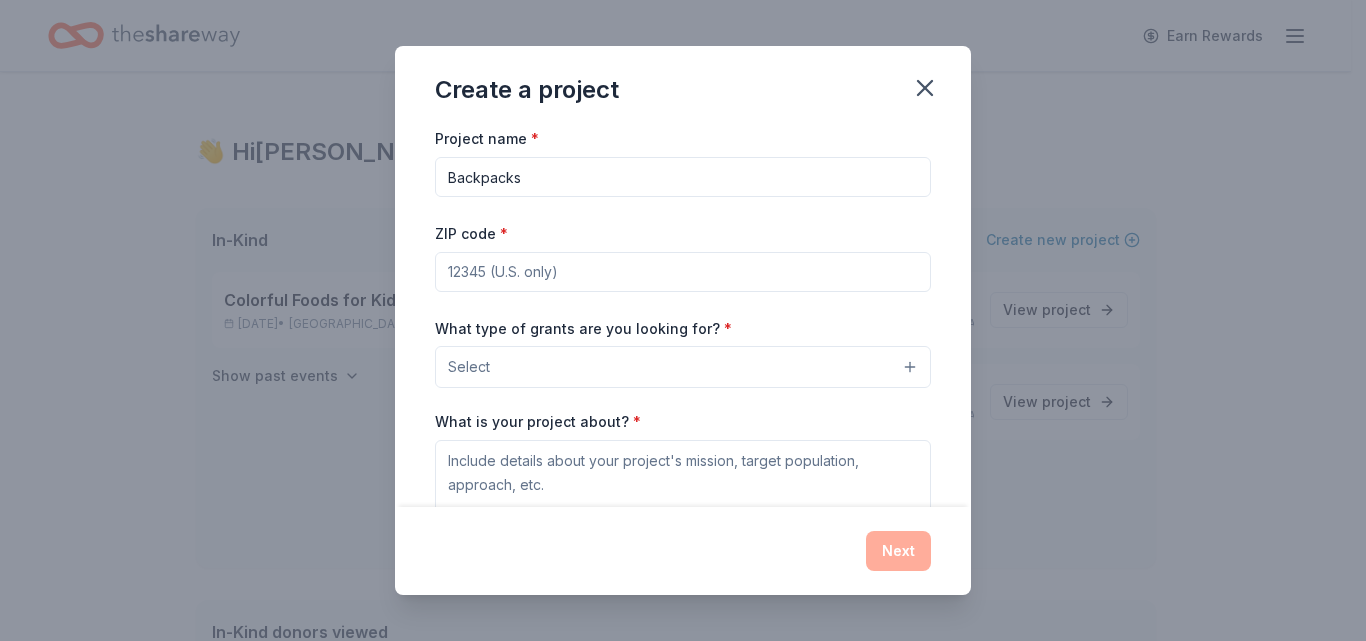 type on "Backpacks" 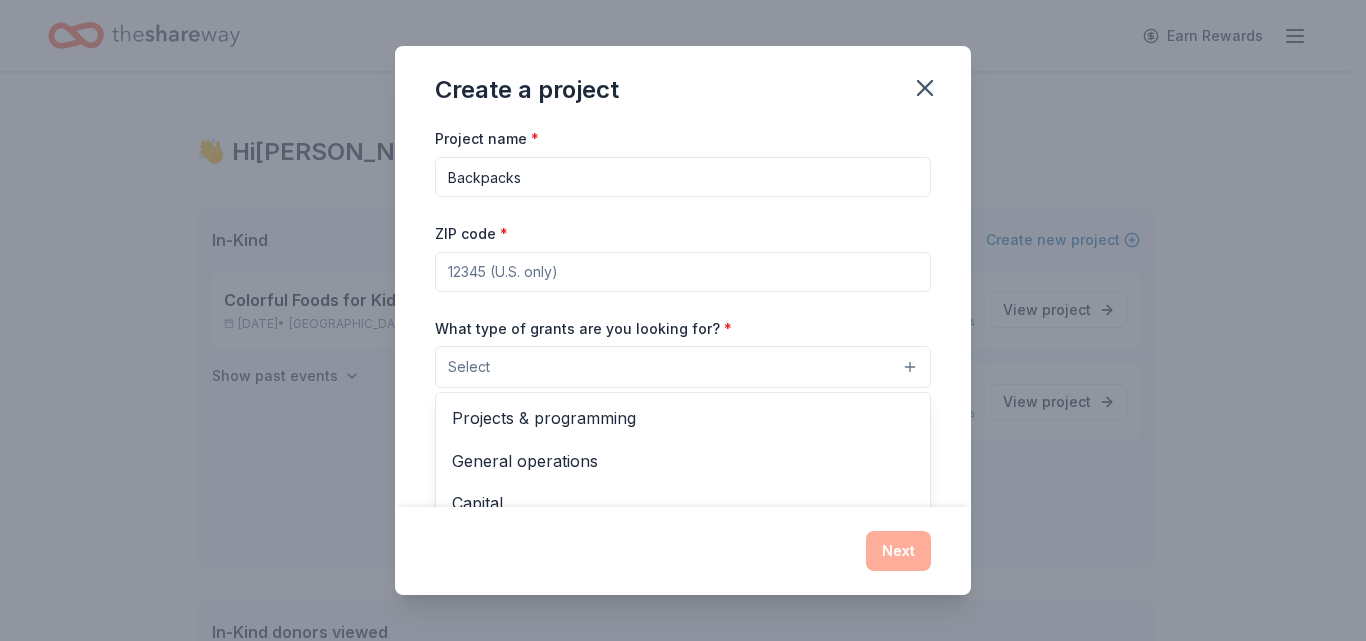 click on "Select" at bounding box center (683, 367) 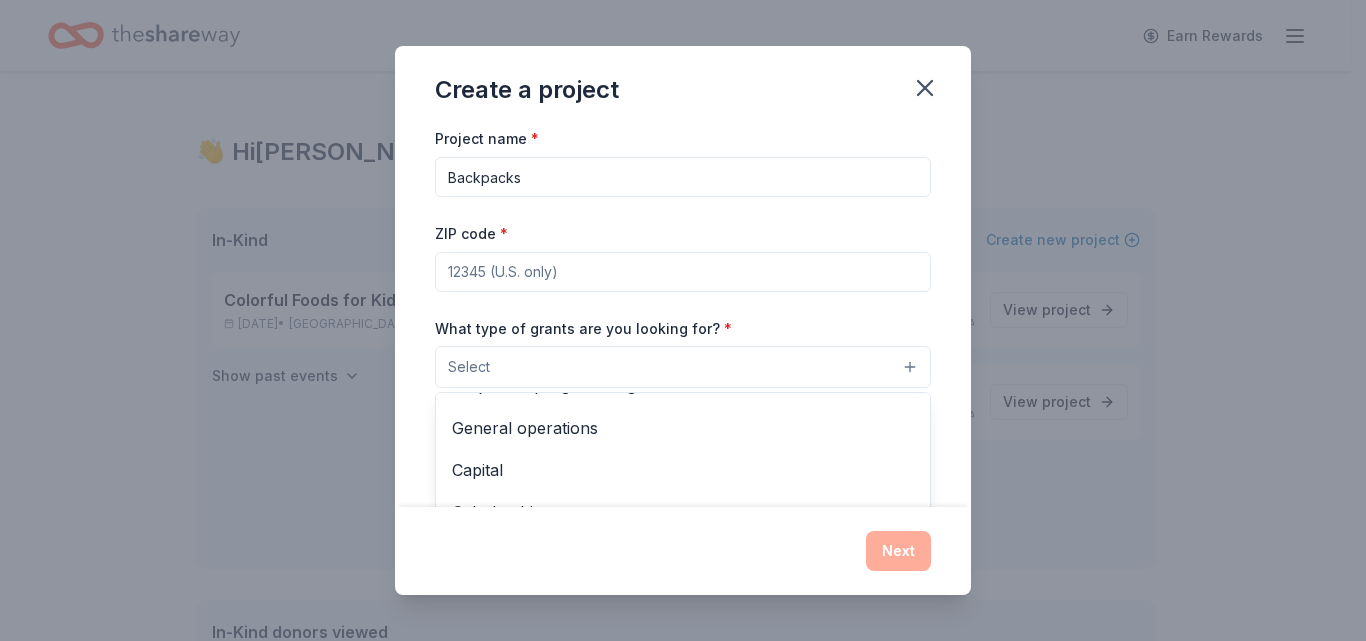 scroll, scrollTop: 0, scrollLeft: 0, axis: both 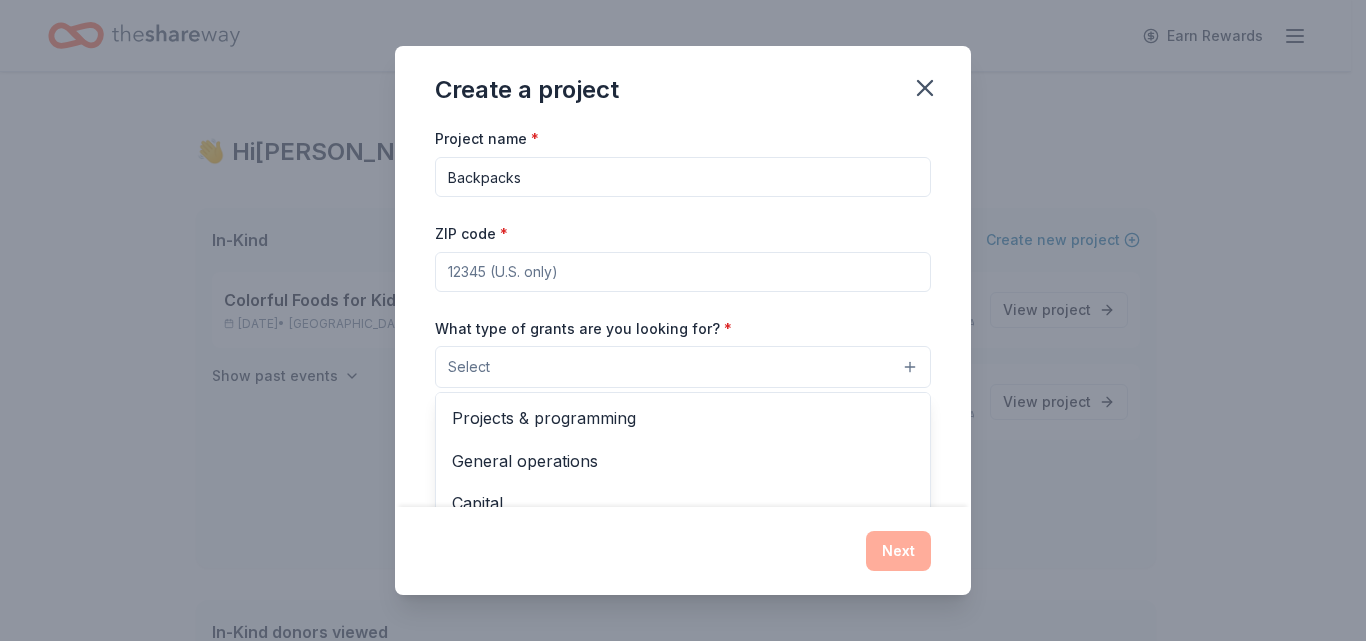 click on "Projects & programming" at bounding box center [683, 418] 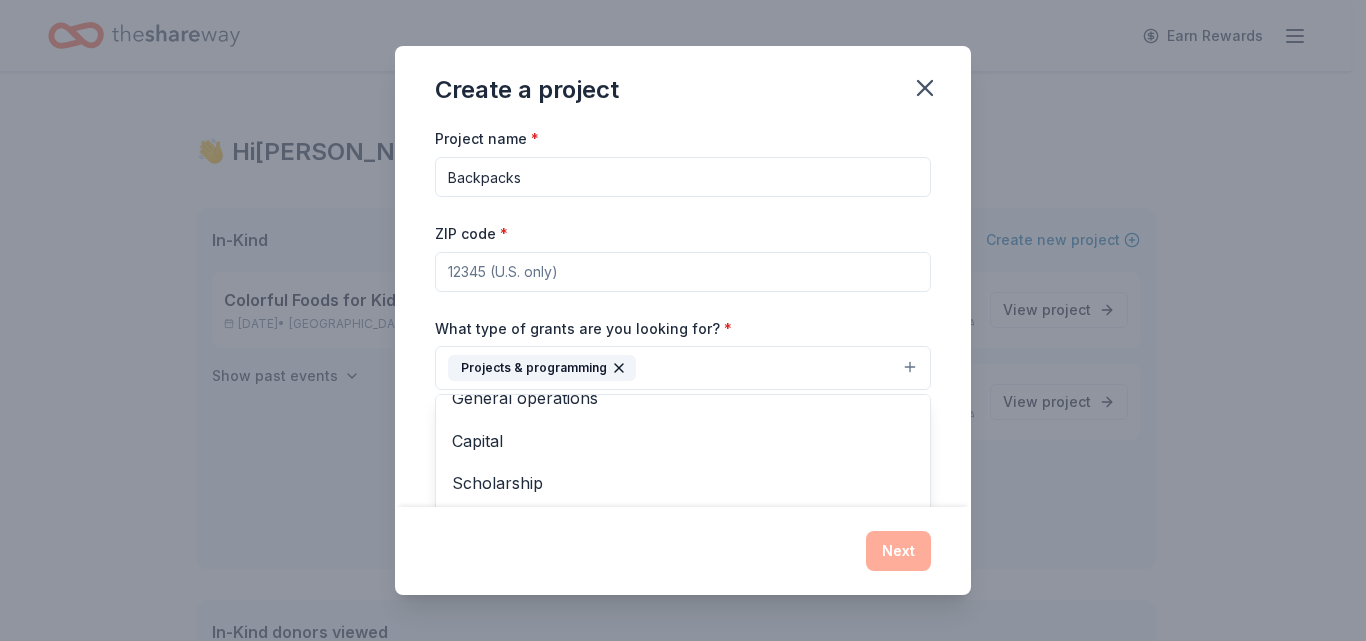 scroll, scrollTop: 0, scrollLeft: 0, axis: both 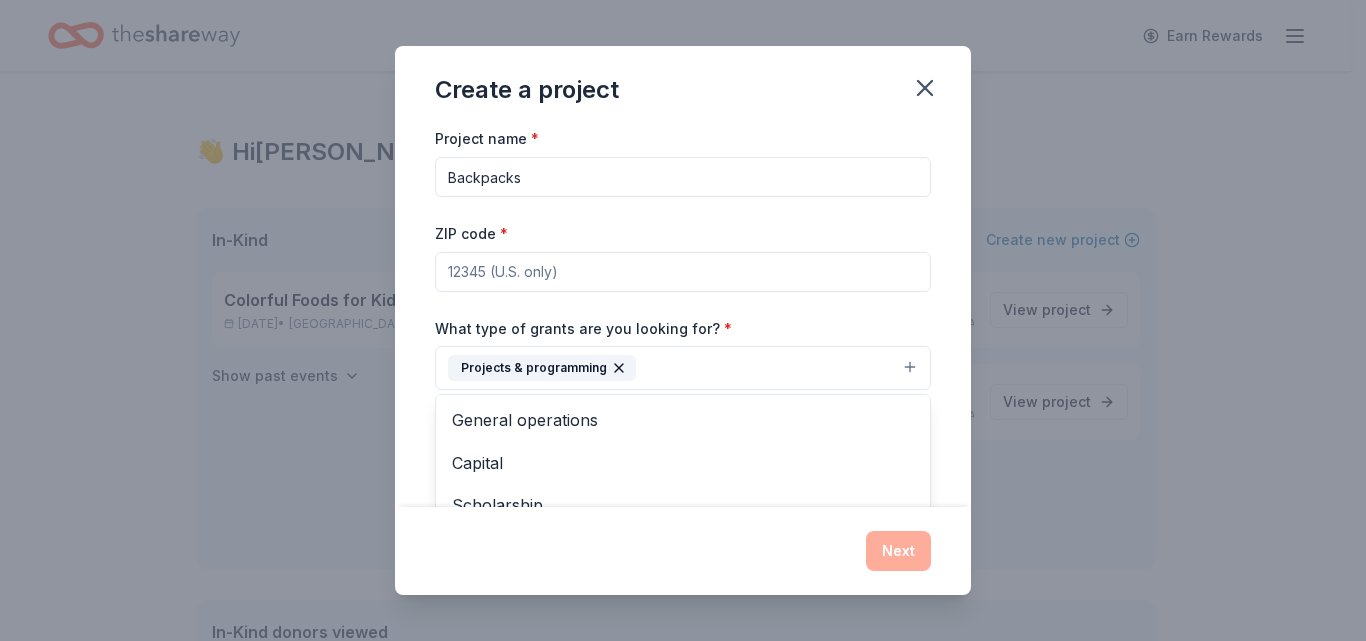 click 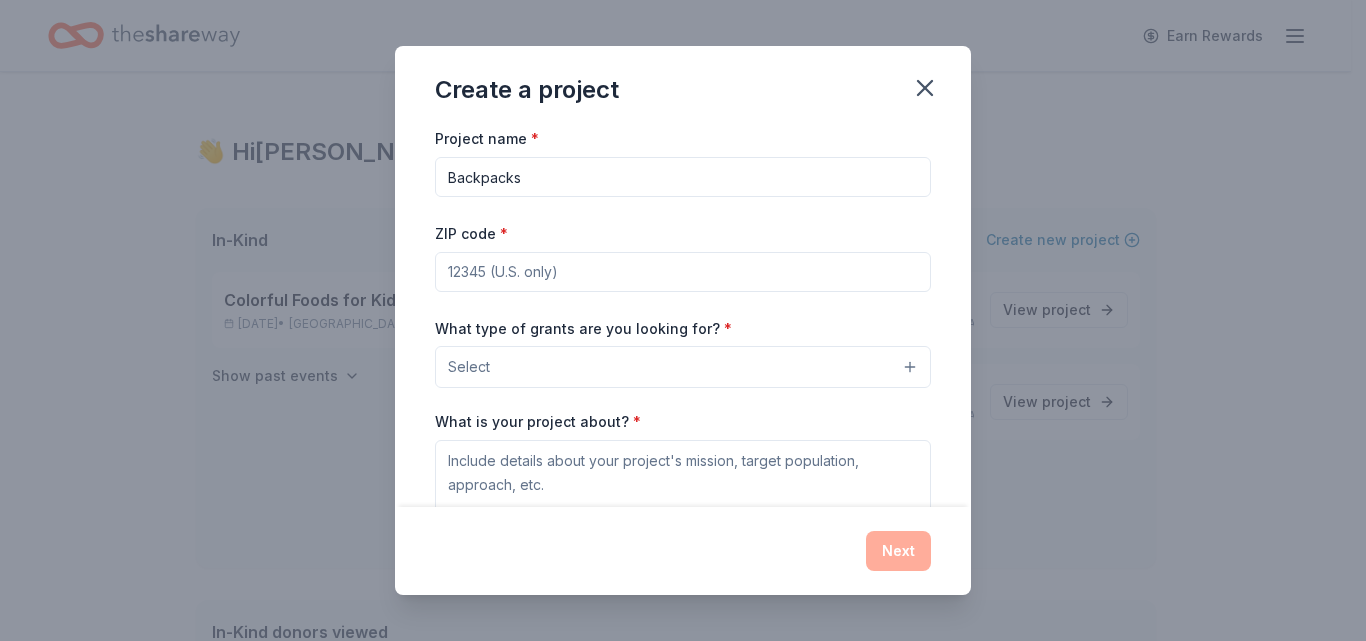 click on "Select" at bounding box center [683, 367] 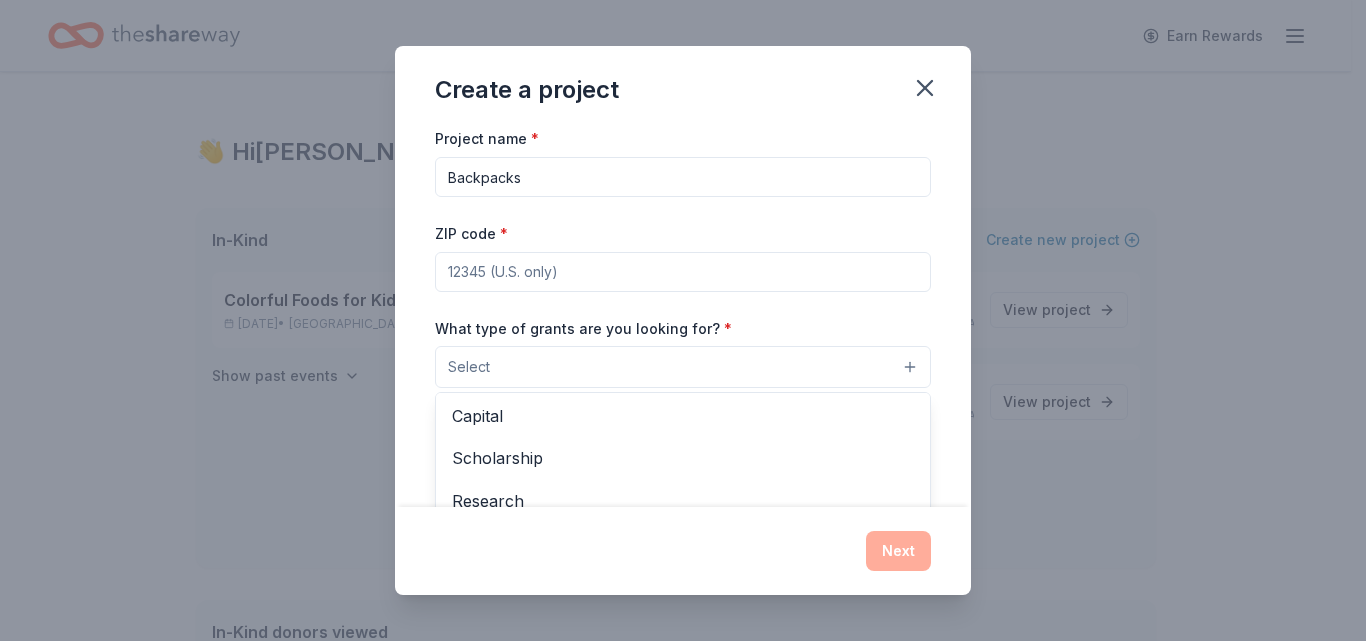 scroll, scrollTop: 0, scrollLeft: 0, axis: both 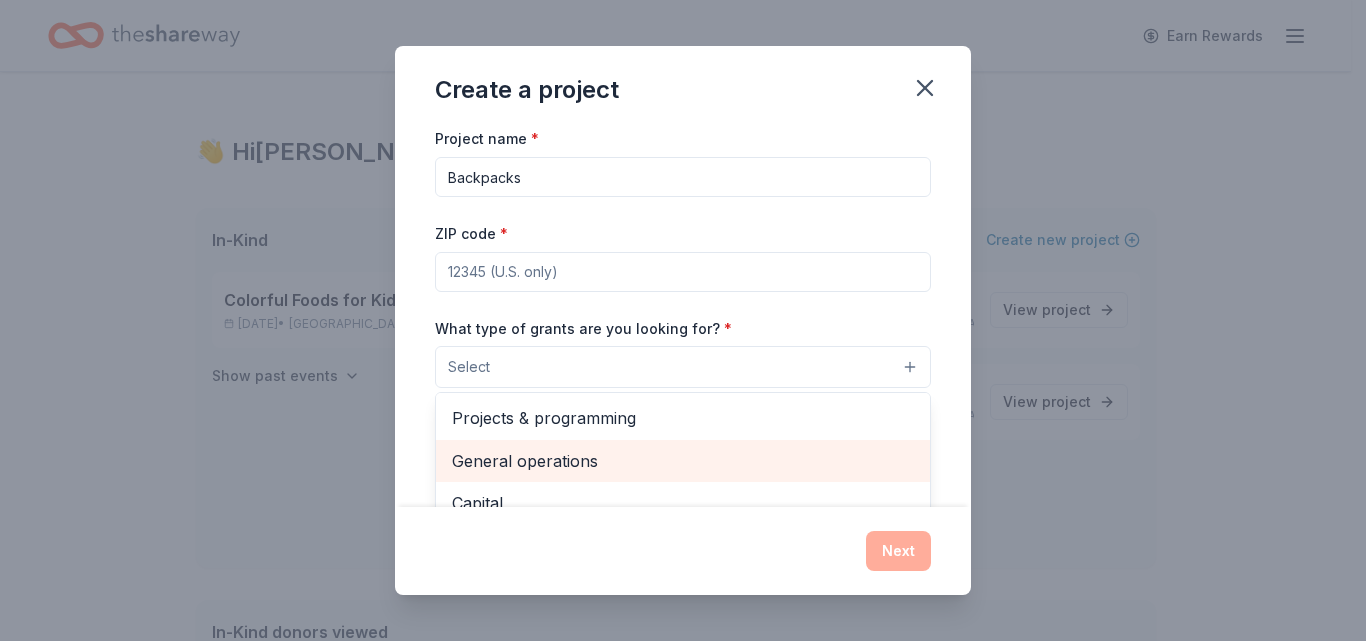 click on "General operations" at bounding box center (683, 461) 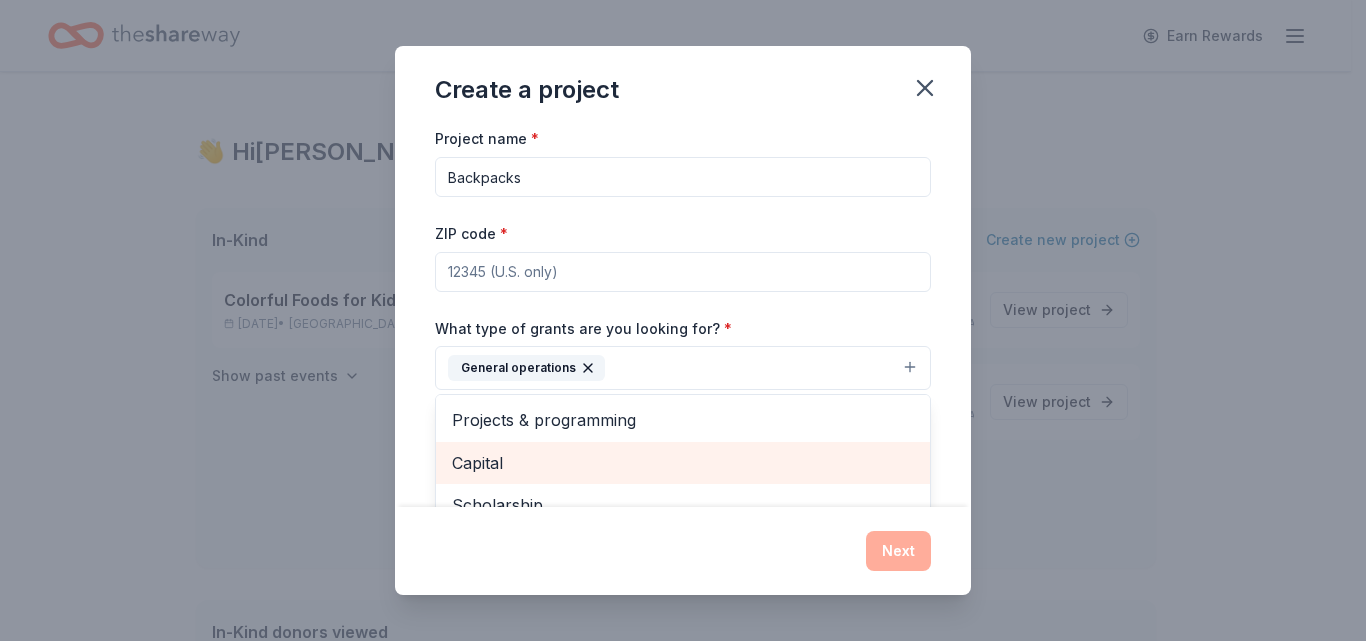 click on "Projects & programming" at bounding box center (683, 420) 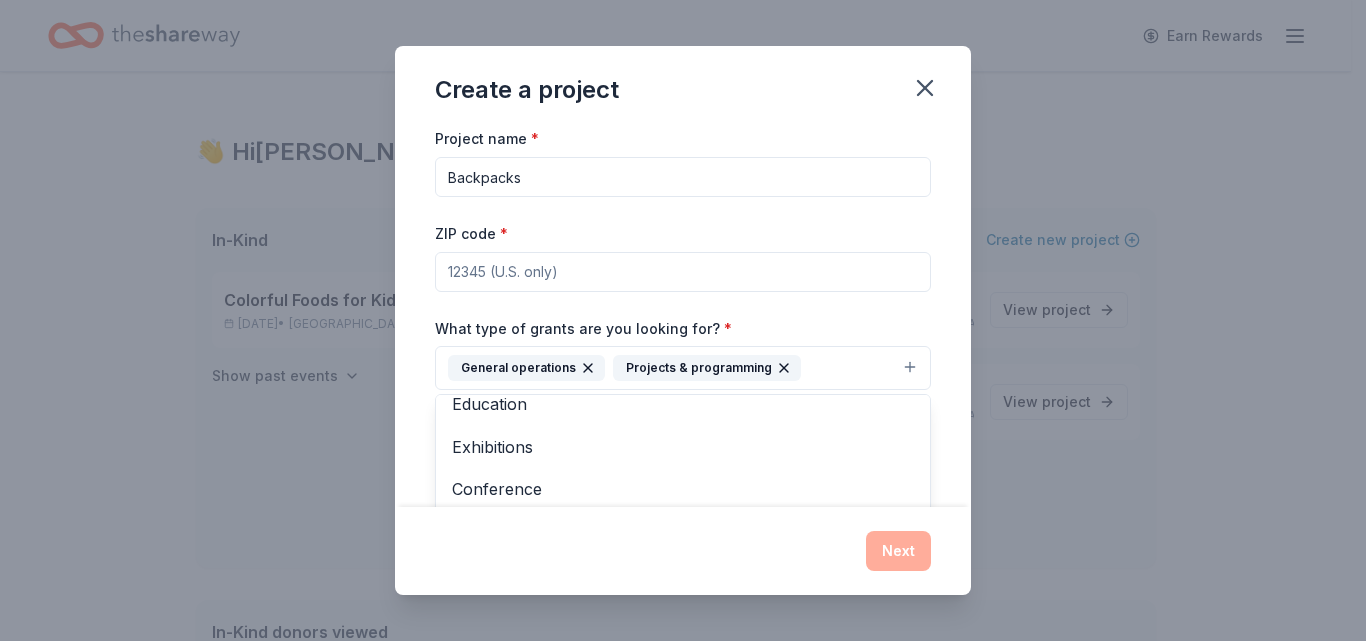 scroll, scrollTop: 152, scrollLeft: 0, axis: vertical 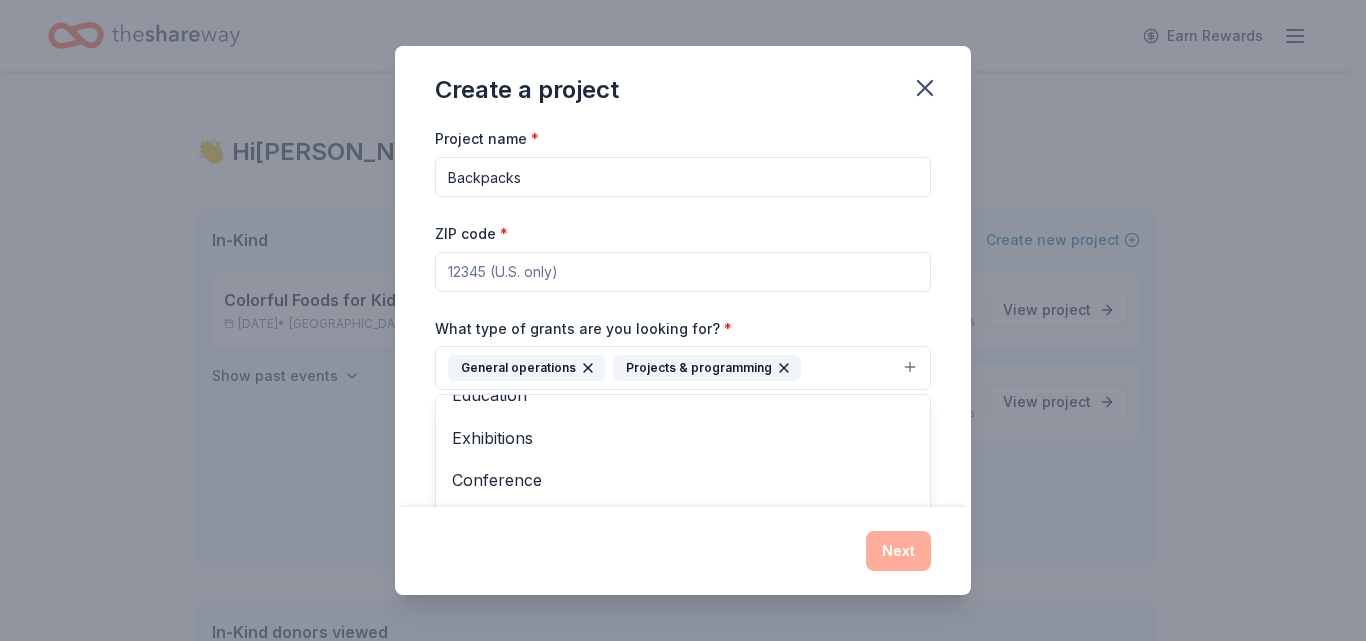 click on "Project name * Backpacks ZIP code * What type of grants are you looking for? * General operations Projects & programming Capital Scholarship Research Education Exhibitions Conference Training and capacity building Fellowship Other What is your project about? * We use this to match you to relevant grant opportunities.   See examples We recommend at least 300 characters to get the best grant matches. Send me reminders Email me reminders of grant application deadlines" at bounding box center (683, 401) 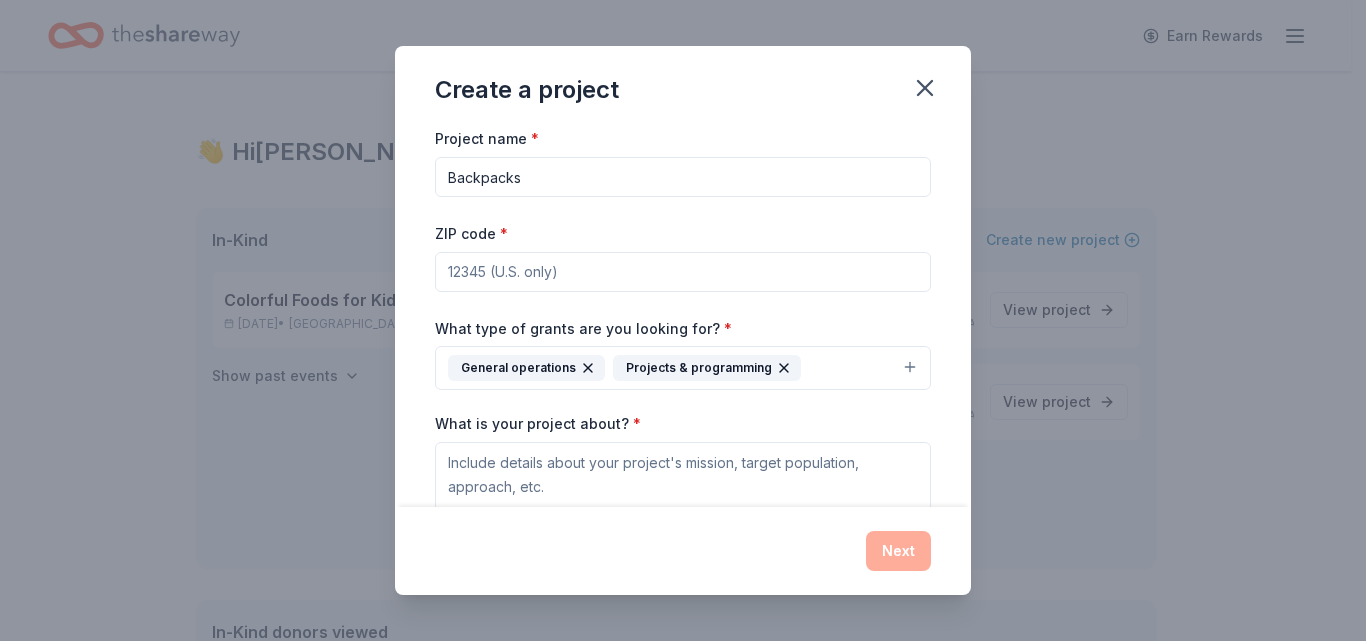 click on "ZIP code *" at bounding box center [683, 272] 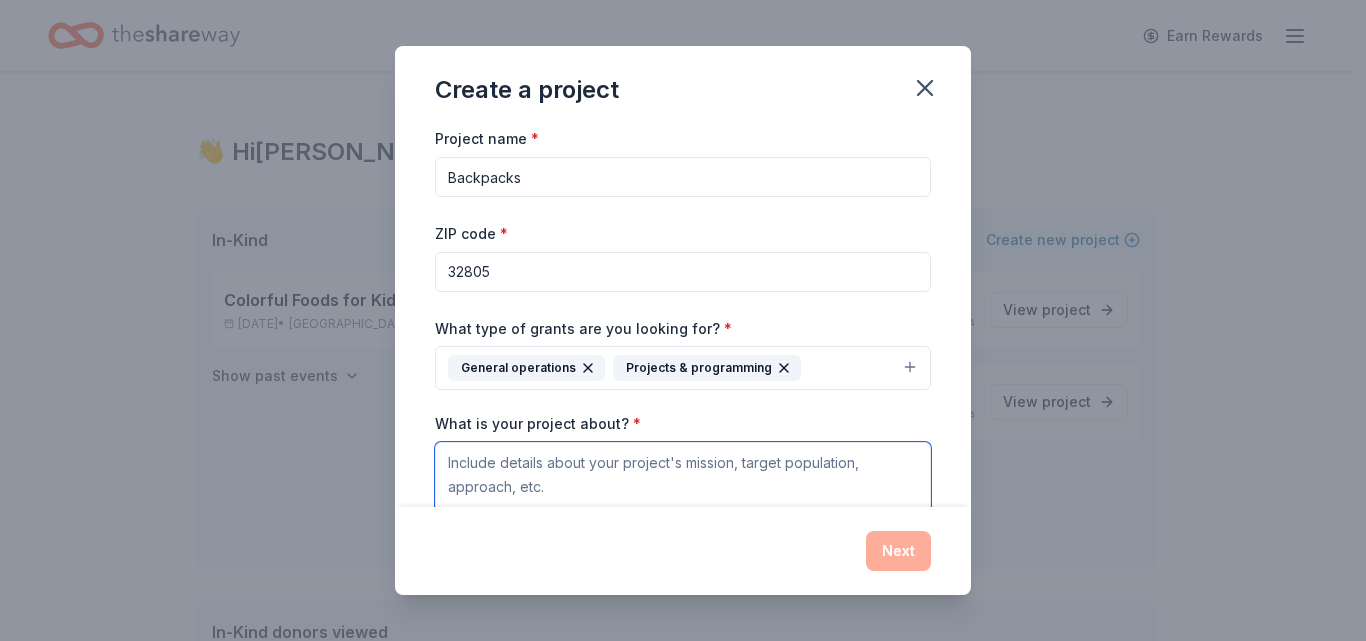 click on "What is your project about? *" at bounding box center [683, 482] 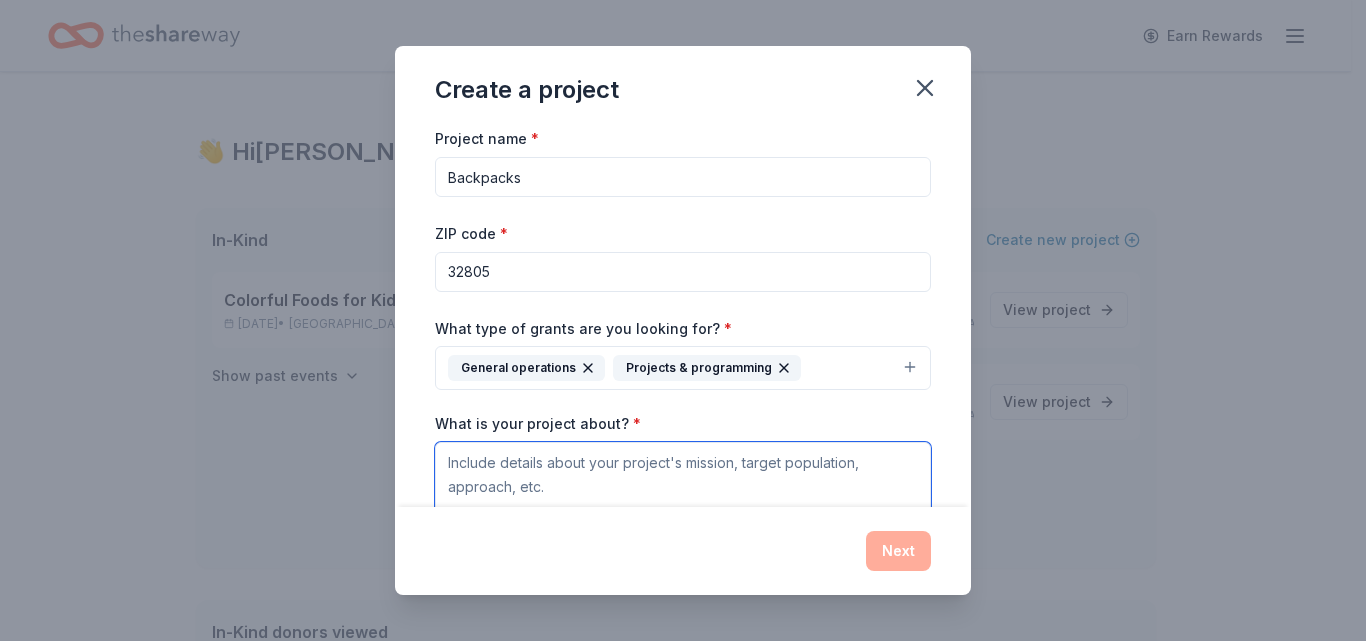 paste on "Backpack food programs offer families free groceries for weekends and school breaks. Food backpacks include healthy, easy-to-prepare food for kid-friendly meals." 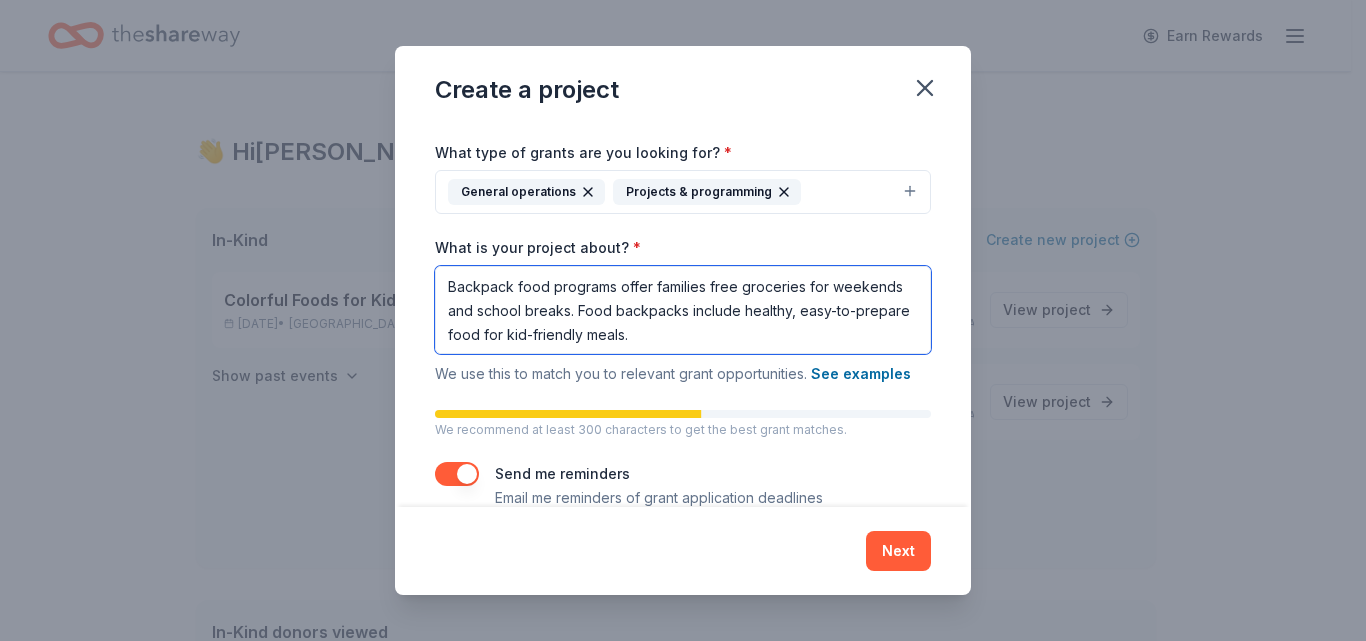 scroll, scrollTop: 185, scrollLeft: 0, axis: vertical 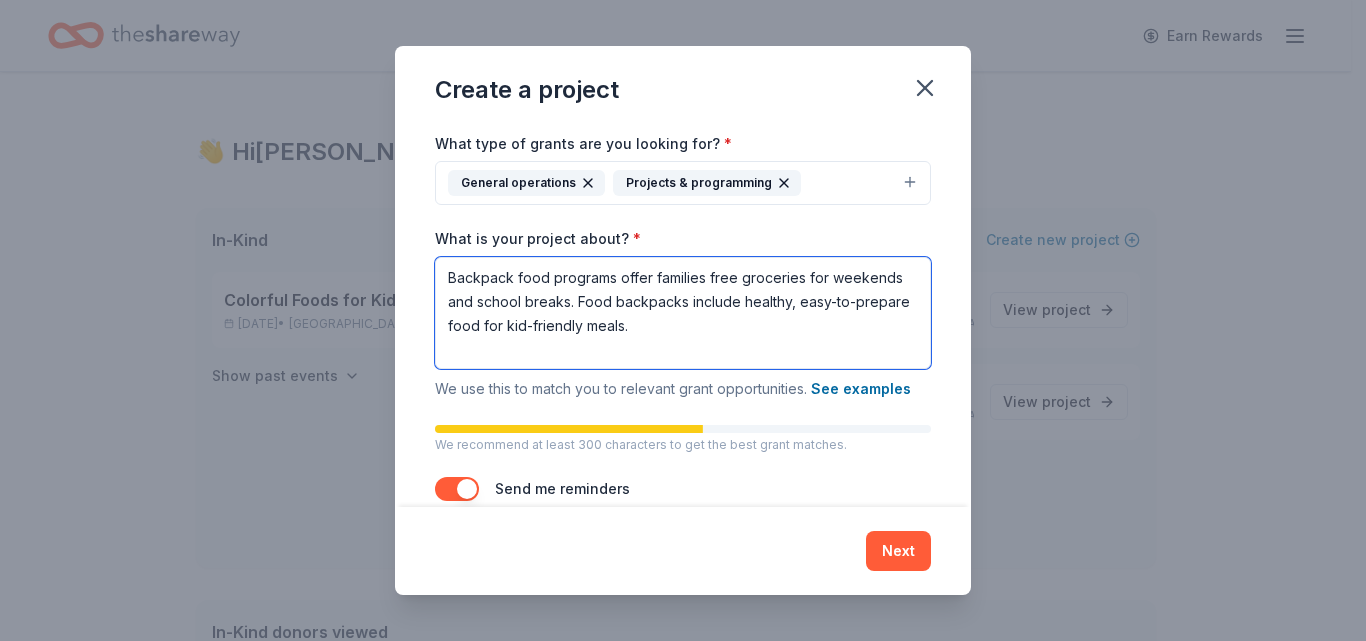 paste on "Every BackPack Program is unique. Most backpacks include enough food to make a few healthy meals. That way, kids return to school on Monday, ready to learn.
Backpacks may include:
Breakfast items like cereal, oatmeal, or granola bars
Easy to prepare meals like mac and cheese, peanut butter and jelly sandwiches, or canned soup
Bread
Milk or juice
Fresh or canned fruit
Fresh or canned vegetables
Snacks" 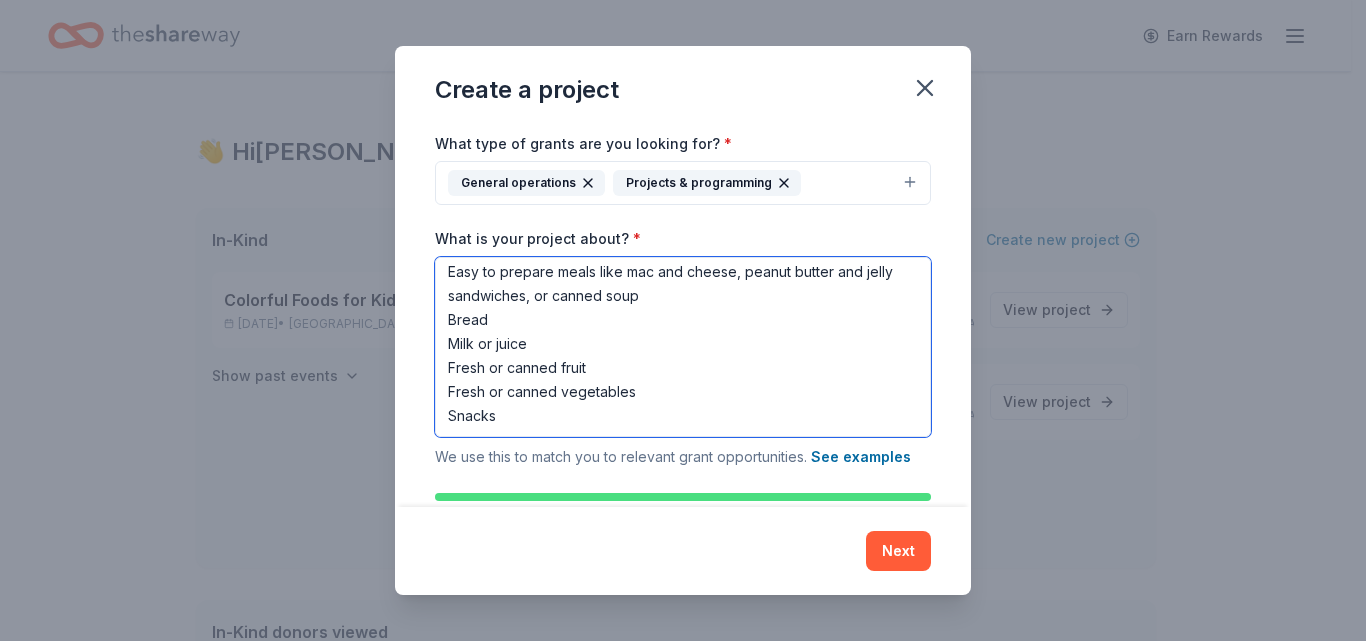 scroll, scrollTop: 258, scrollLeft: 0, axis: vertical 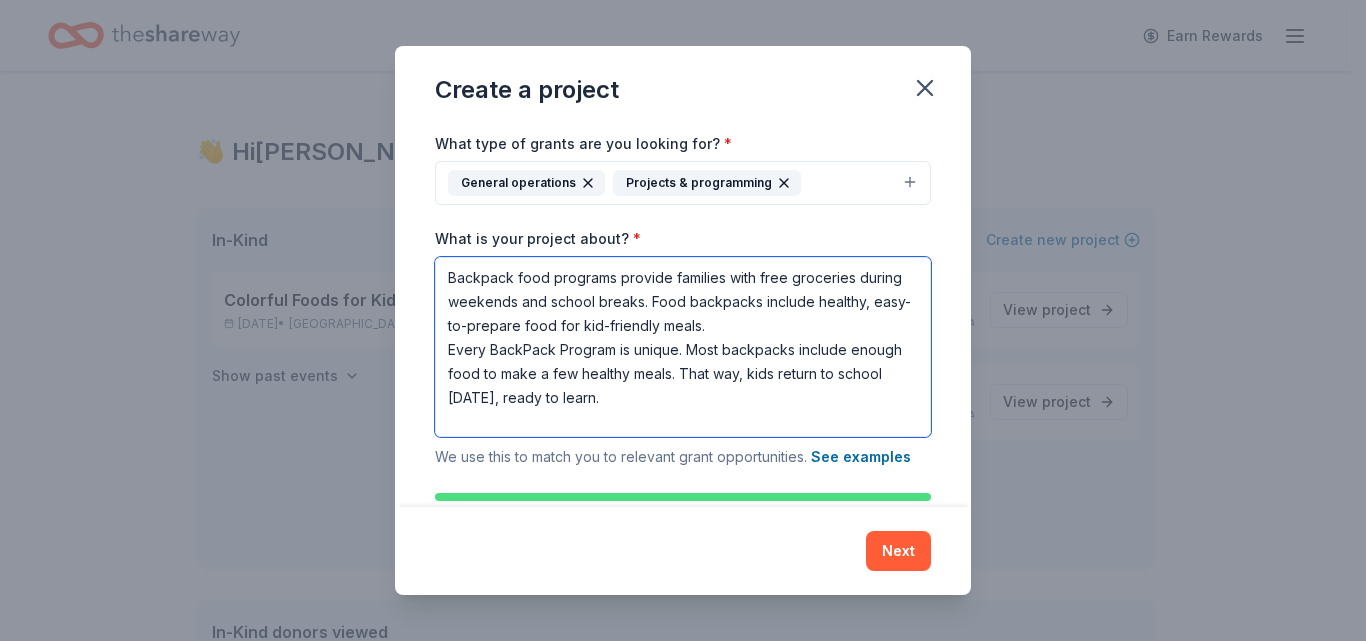 click on "Backpack food programs provide families with free groceries during weekends and school breaks. Food backpacks include healthy, easy-to-prepare food for kid-friendly meals.
Every BackPack Program is unique. Most backpacks include enough food to make a few healthy meals. That way, kids return to school on Monday, ready to learn.
Backpacks may include:
Breakfast items like cereal, oatmeal, or granola bars
Easy to prepare meals like mac and cheese, peanut butter and jelly sandwiches, or canned soup
Bread
Milk or juice
Fresh or canned fruit
Fresh or canned vegetables
Snacks" at bounding box center [683, 347] 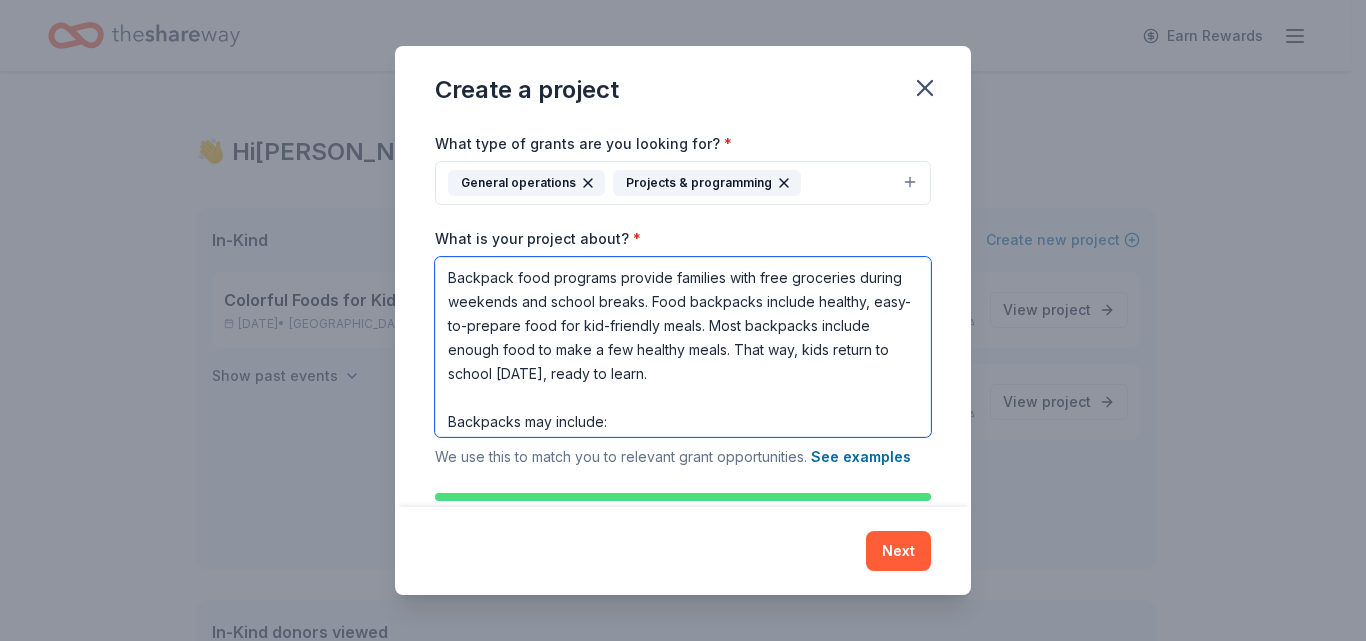 paste on "a convenient solution, offering free groceries during weekends and school breaks. These food backpacks are packed with healthy, easy-to-prepare food for kid-friendly meals, ensuring that most backpacks include enough food to make a few healthy meals. This convenience allows kids to return to school on Monday, ready to learn, relieving families of the stress of meal planning during these times" 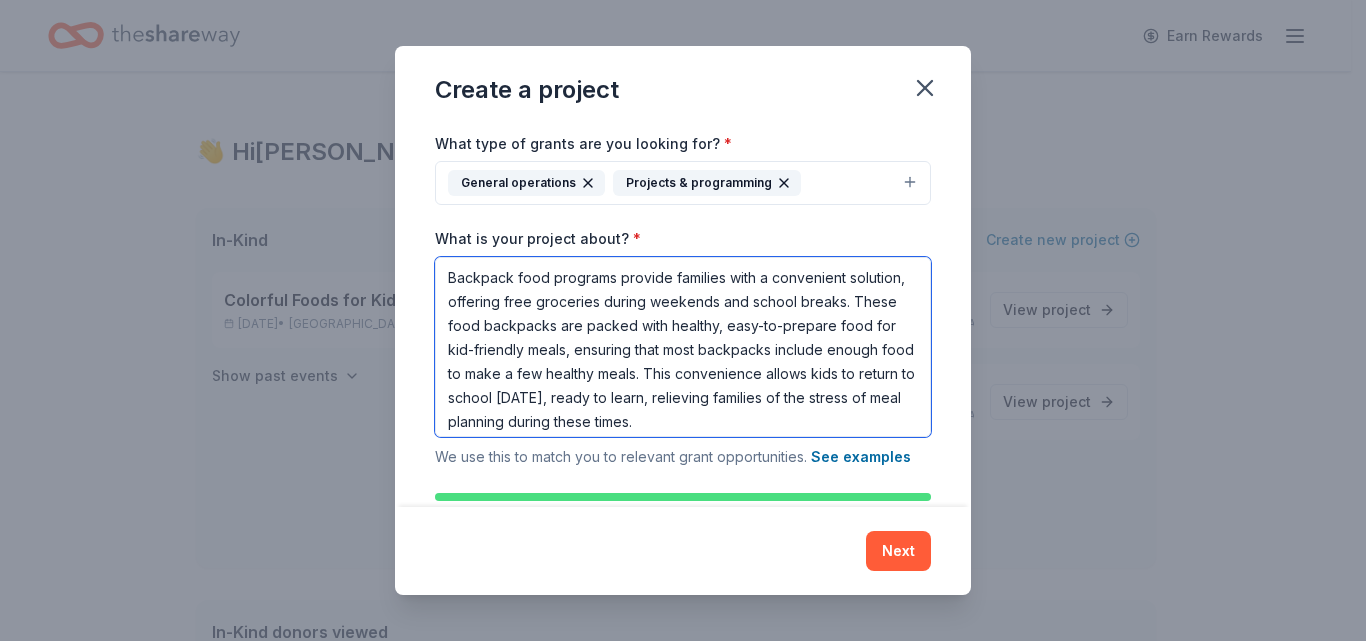 scroll, scrollTop: 18, scrollLeft: 0, axis: vertical 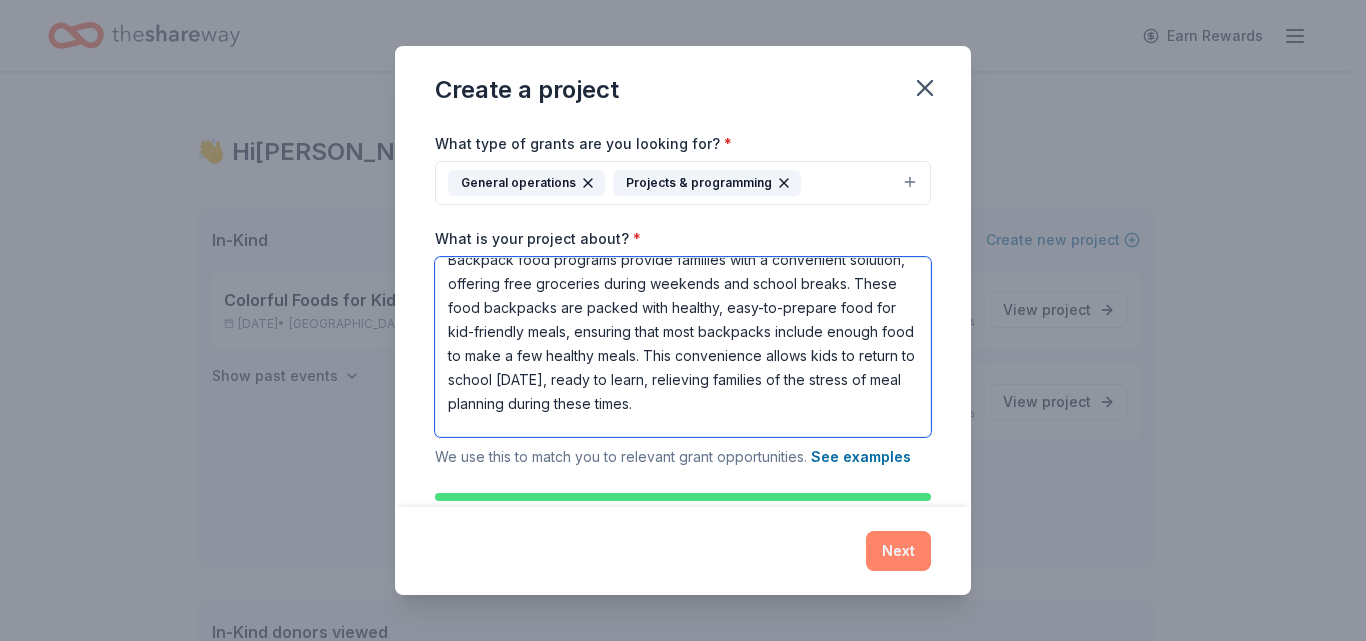 type on "Backpack food programs provide families with a convenient solution, offering free groceries during weekends and school breaks. These food backpacks are packed with healthy, easy-to-prepare food for kid-friendly meals, ensuring that most backpacks include enough food to make a few healthy meals. This convenience allows kids to return to school on Monday, ready to learn, relieving families of the stress of meal planning during these times.
Backpacks may include:
Breakfast items like cereal, oatmeal, or granola bars
Easy to prepare meals like mac and cheese, peanut butter and jelly sandwiches, or canned soup
Bread
Milk or juice
Fresh or canned fruit
Fresh or canned vegetables
Snacks" 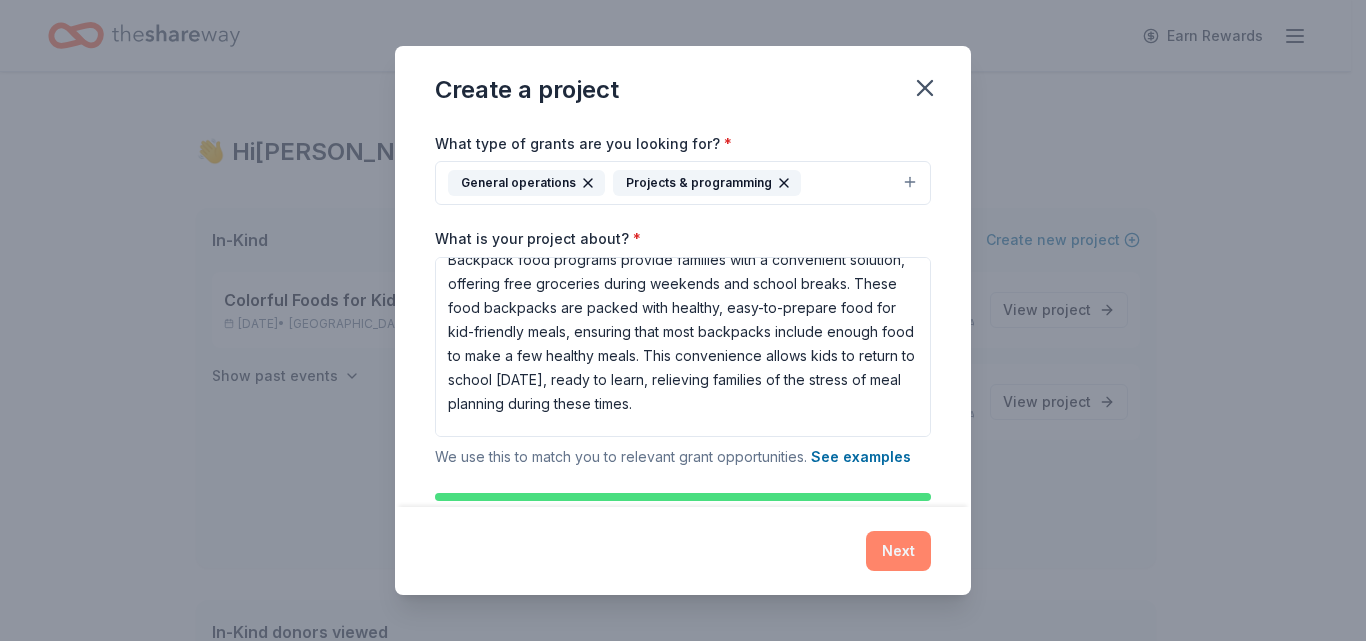 click on "Next" at bounding box center [898, 551] 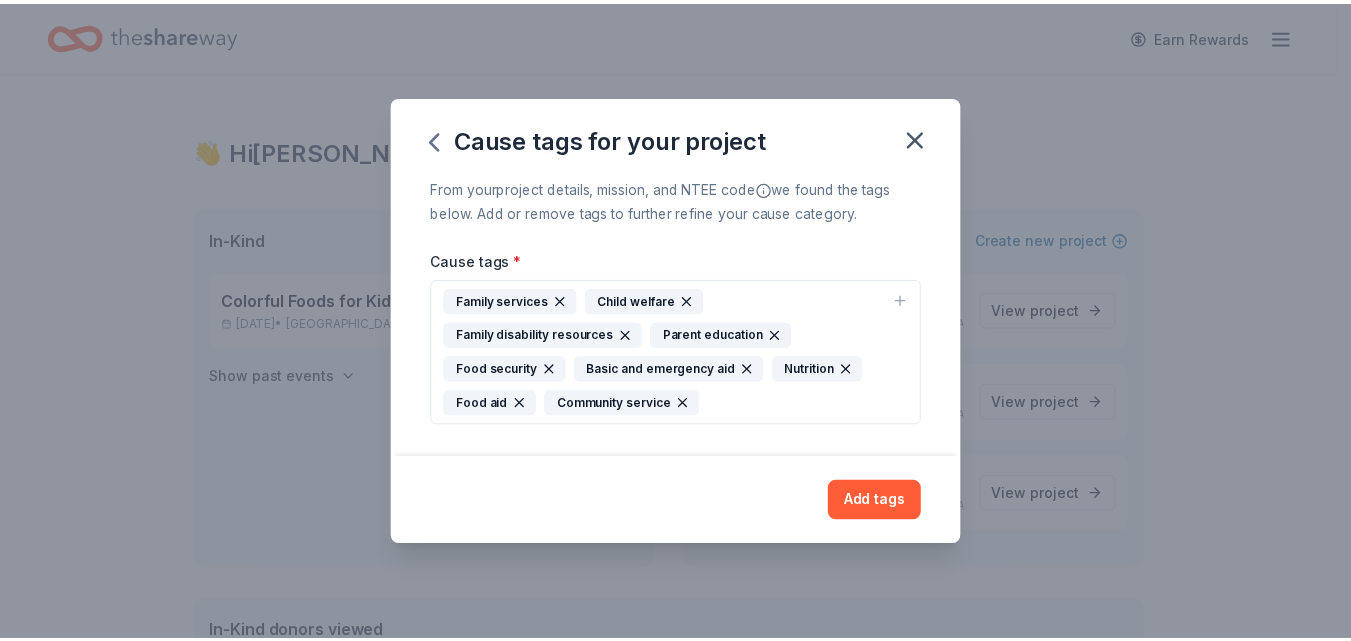 scroll, scrollTop: 0, scrollLeft: 0, axis: both 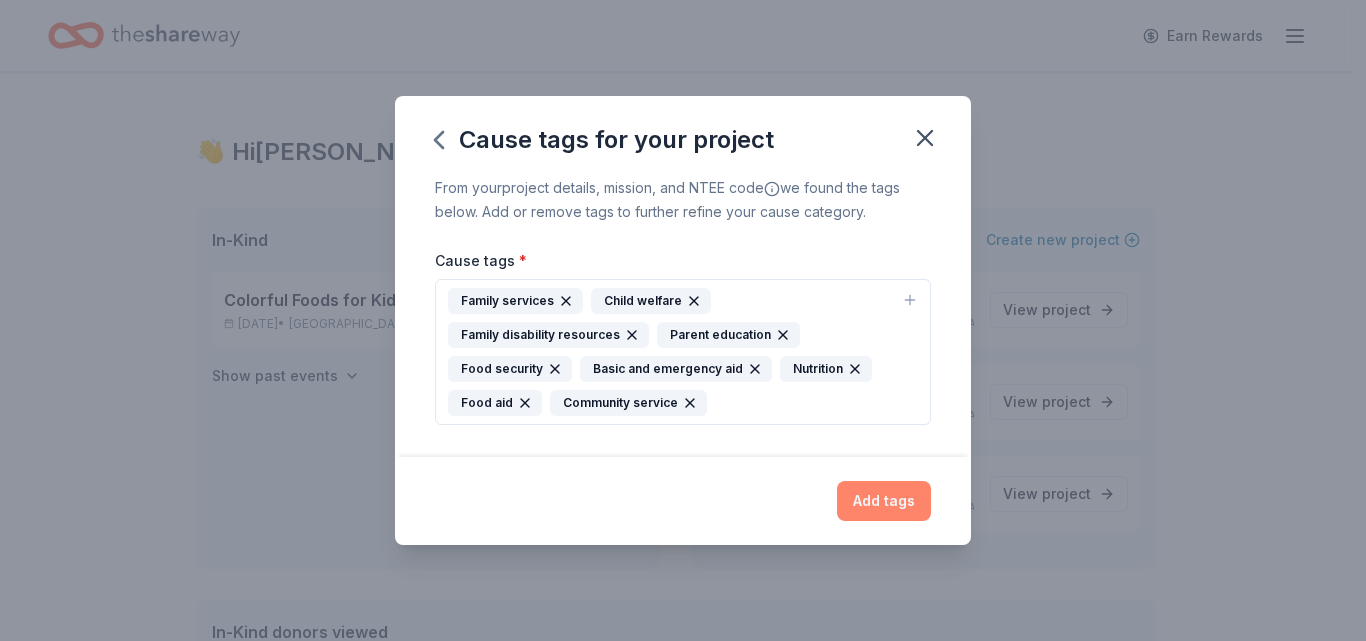 click on "Add tags" at bounding box center (884, 501) 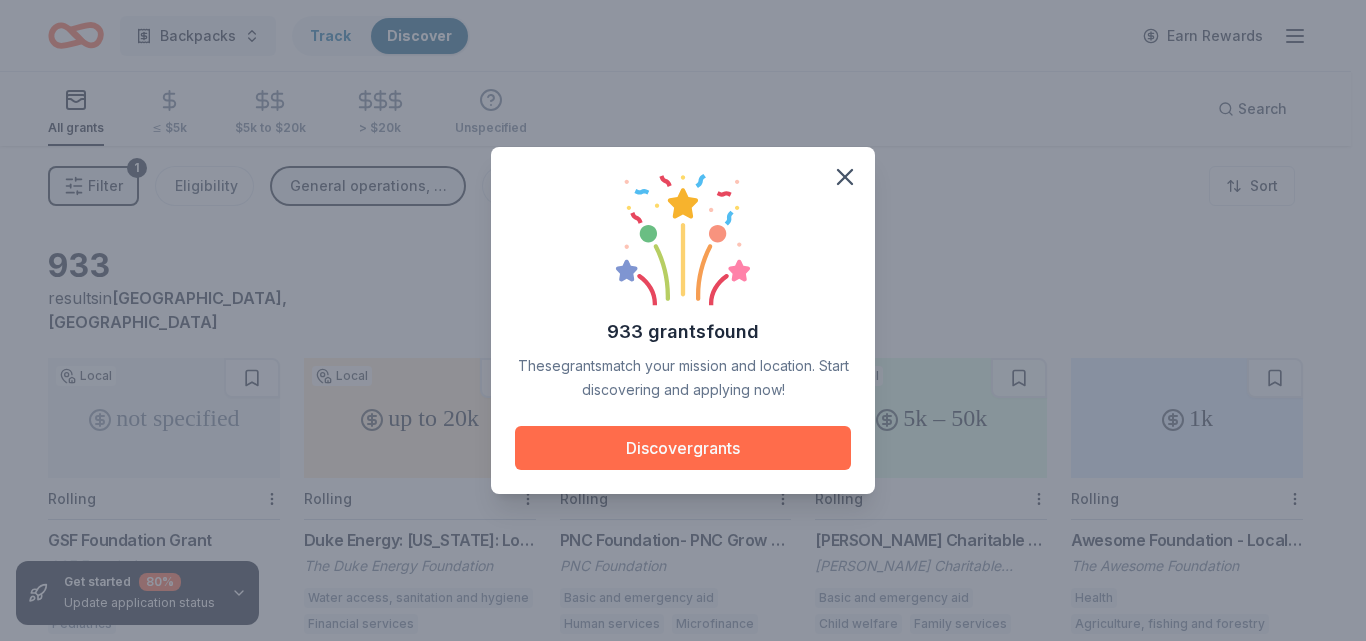 click on "Discover  grants" at bounding box center [683, 448] 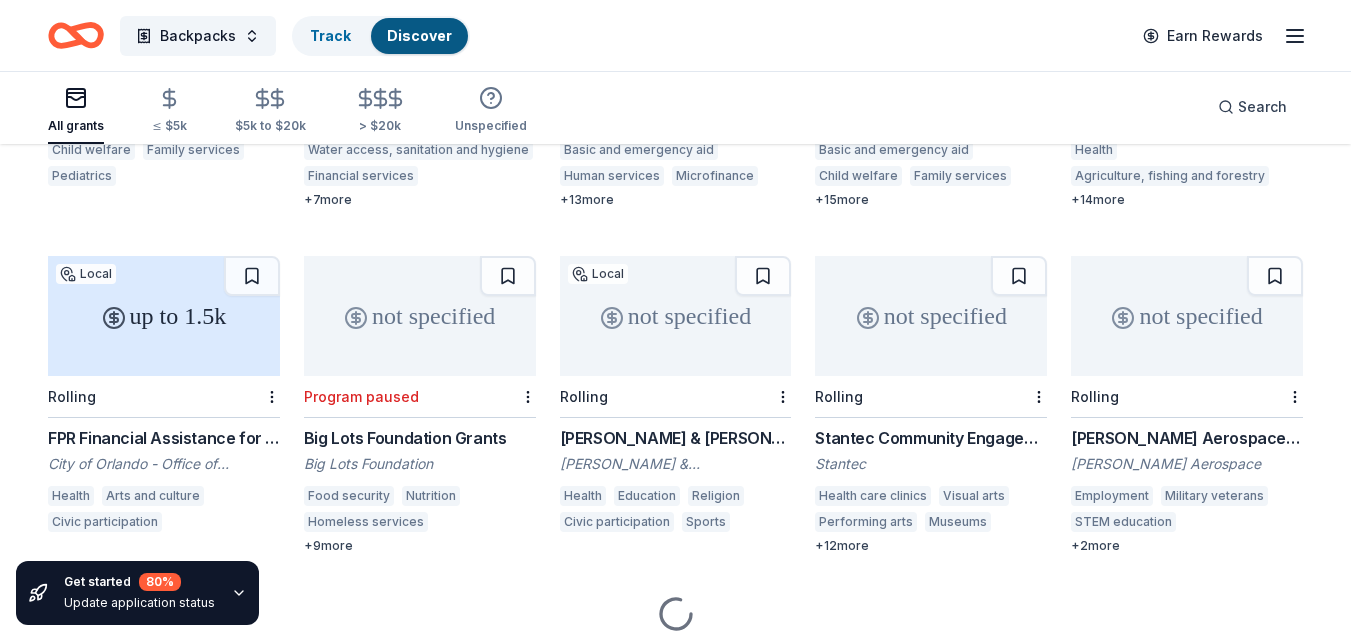 scroll, scrollTop: 451, scrollLeft: 0, axis: vertical 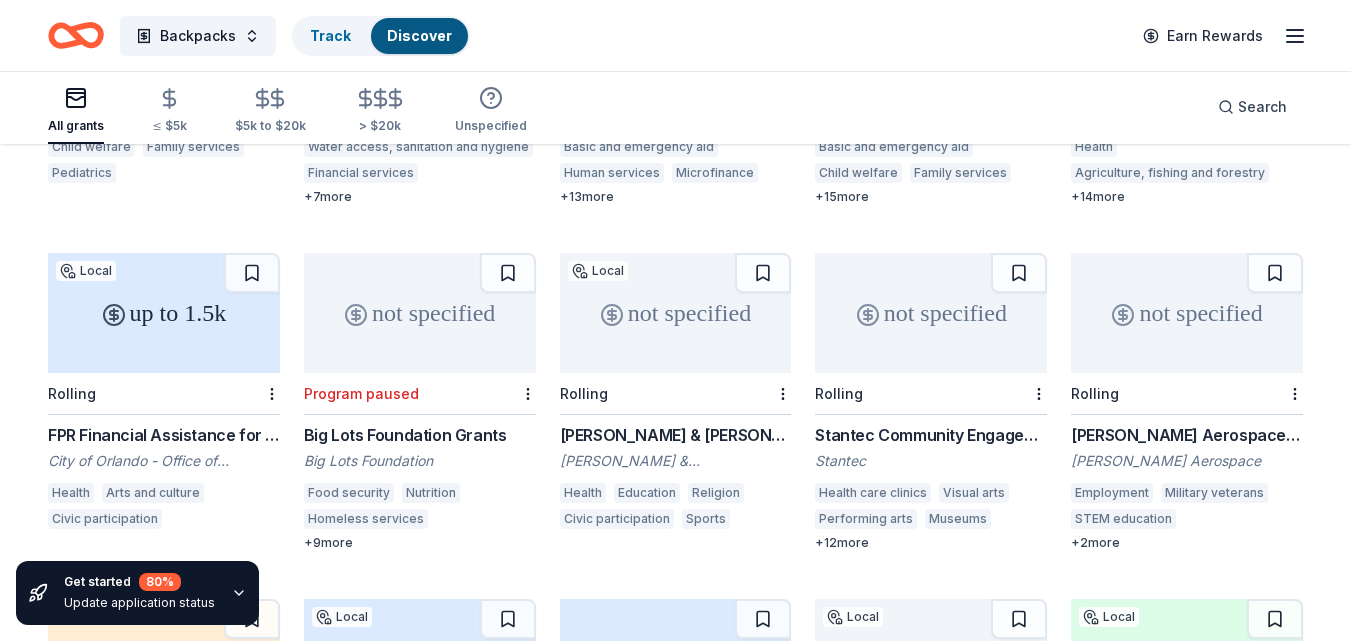 click on "FPR Financial Assistance for Events" at bounding box center (164, 435) 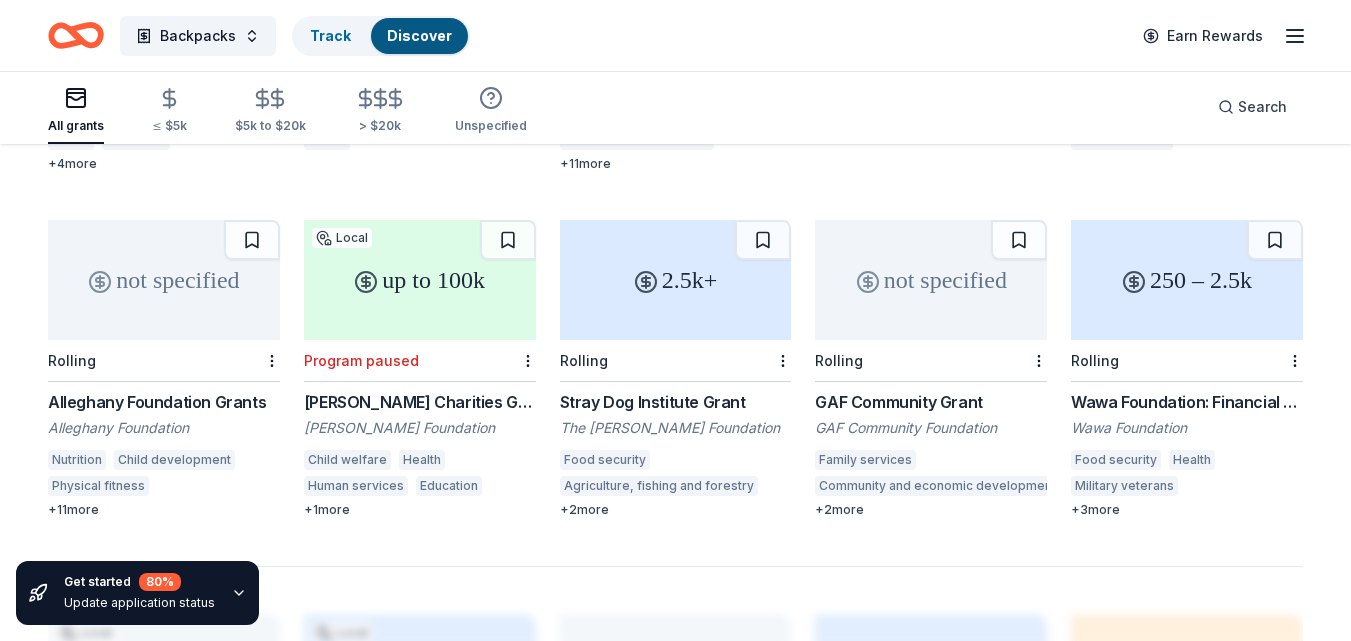 scroll, scrollTop: 1180, scrollLeft: 0, axis: vertical 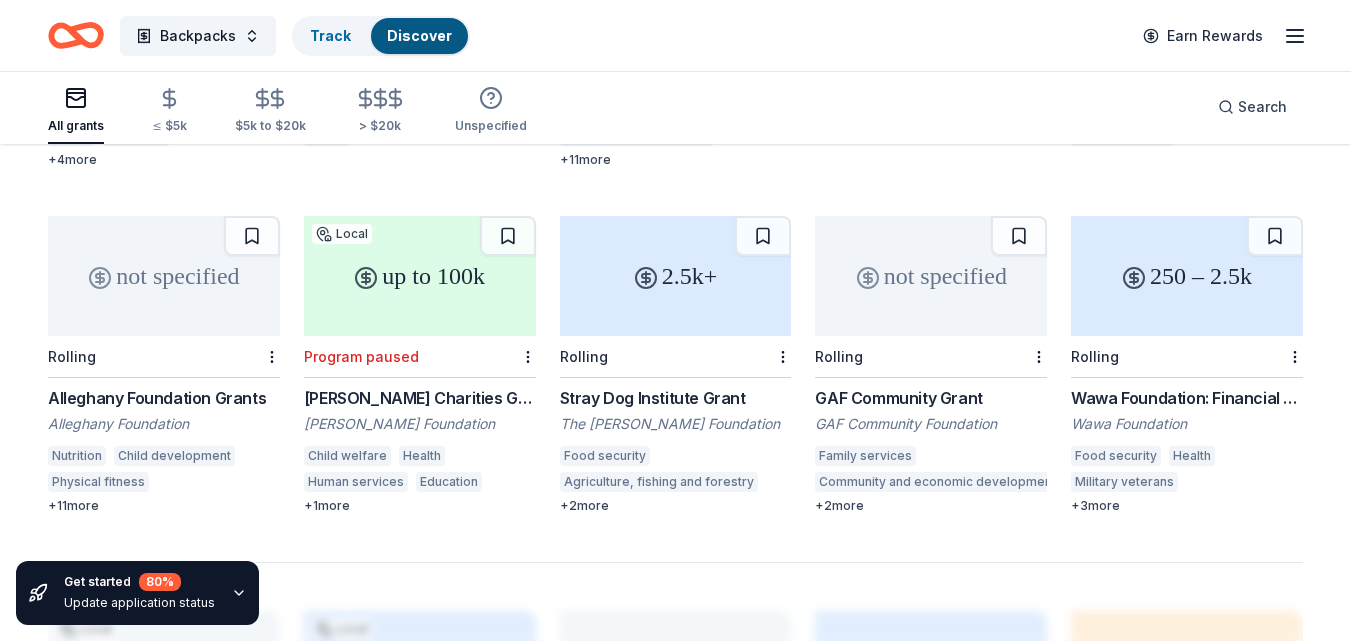 click on "GAF Community Foundation" at bounding box center (931, 424) 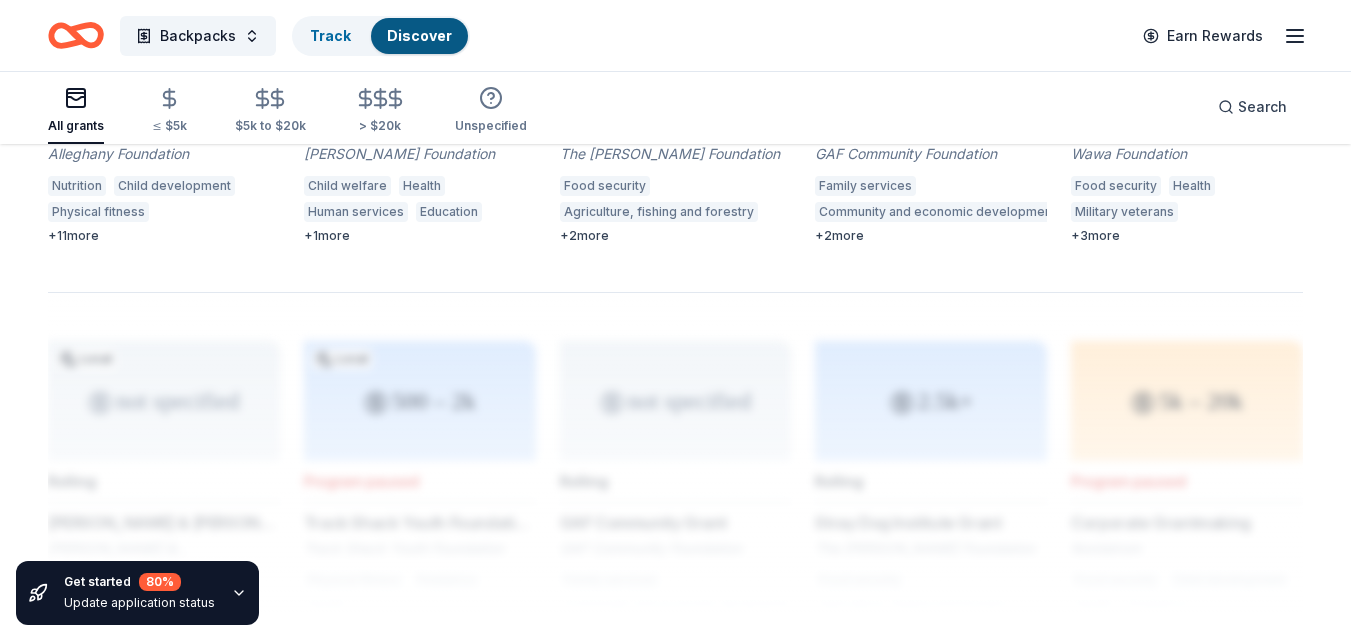 scroll, scrollTop: 1451, scrollLeft: 0, axis: vertical 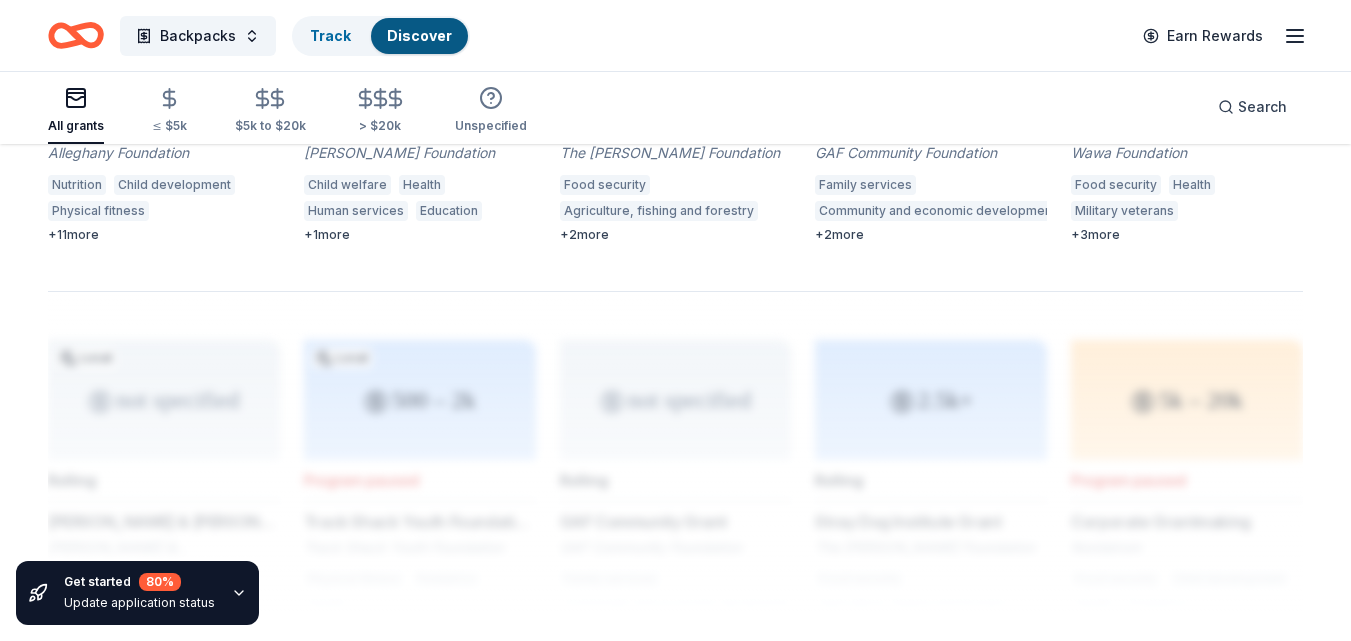 click 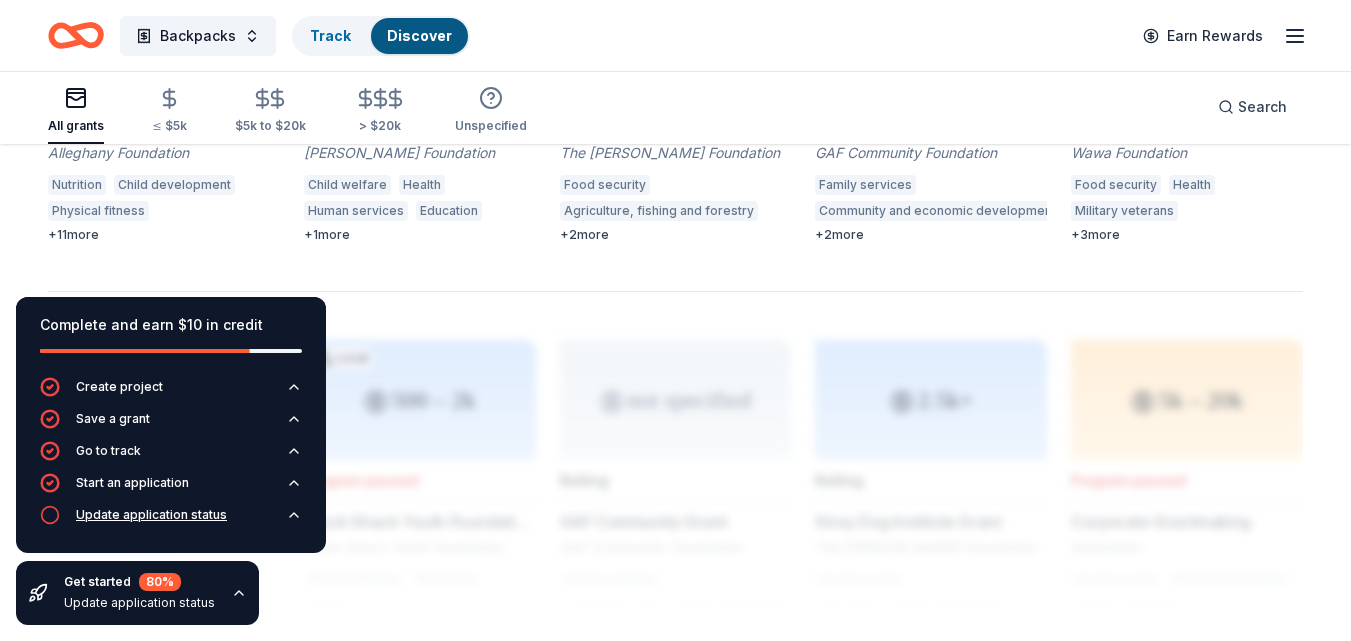 click on "Update application status" at bounding box center (151, 515) 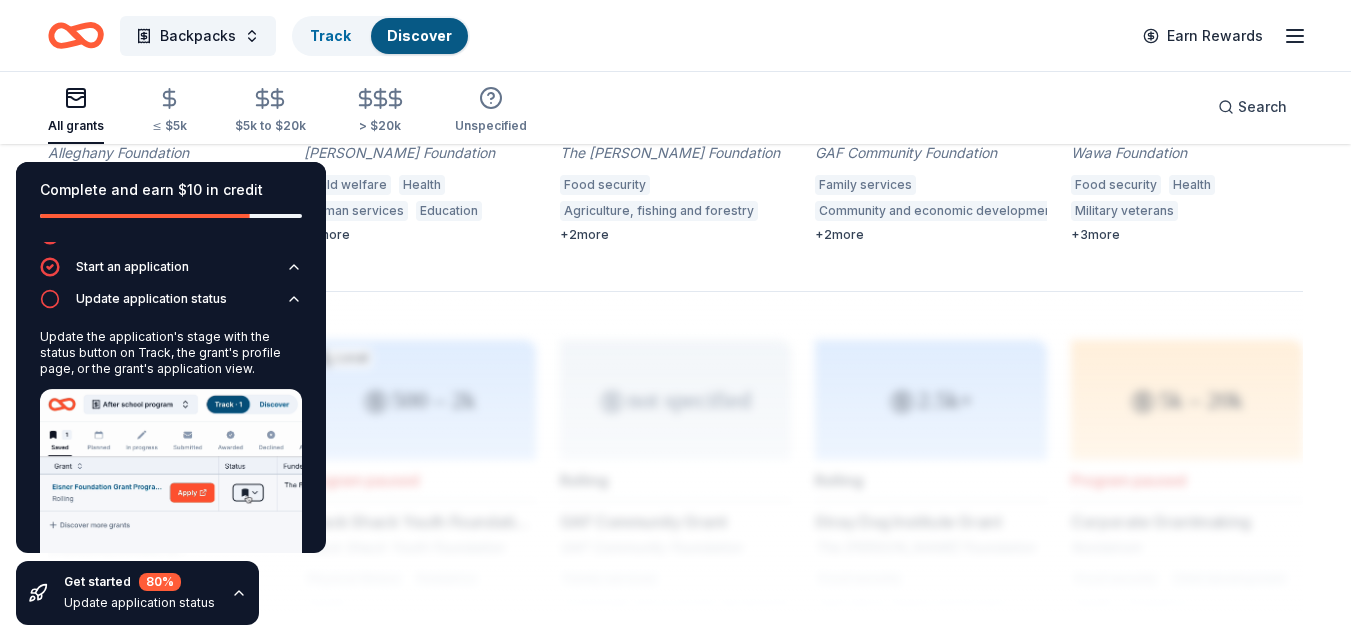 scroll, scrollTop: 118, scrollLeft: 0, axis: vertical 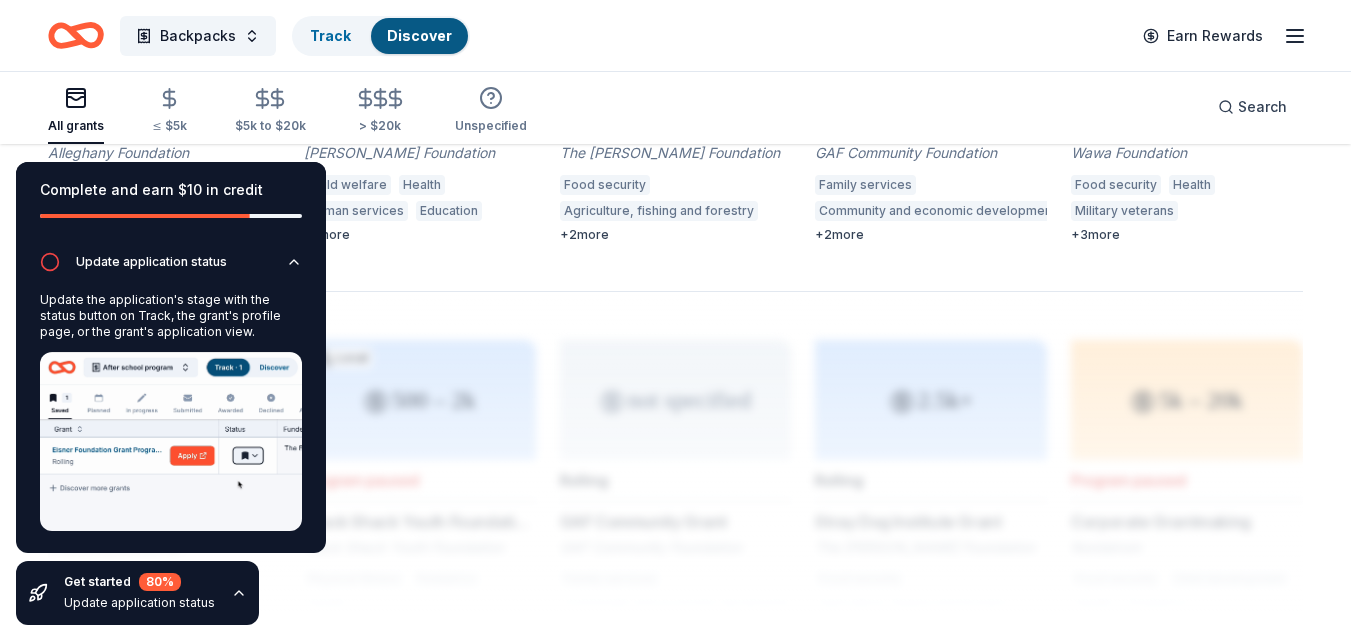 click at bounding box center (171, 441) 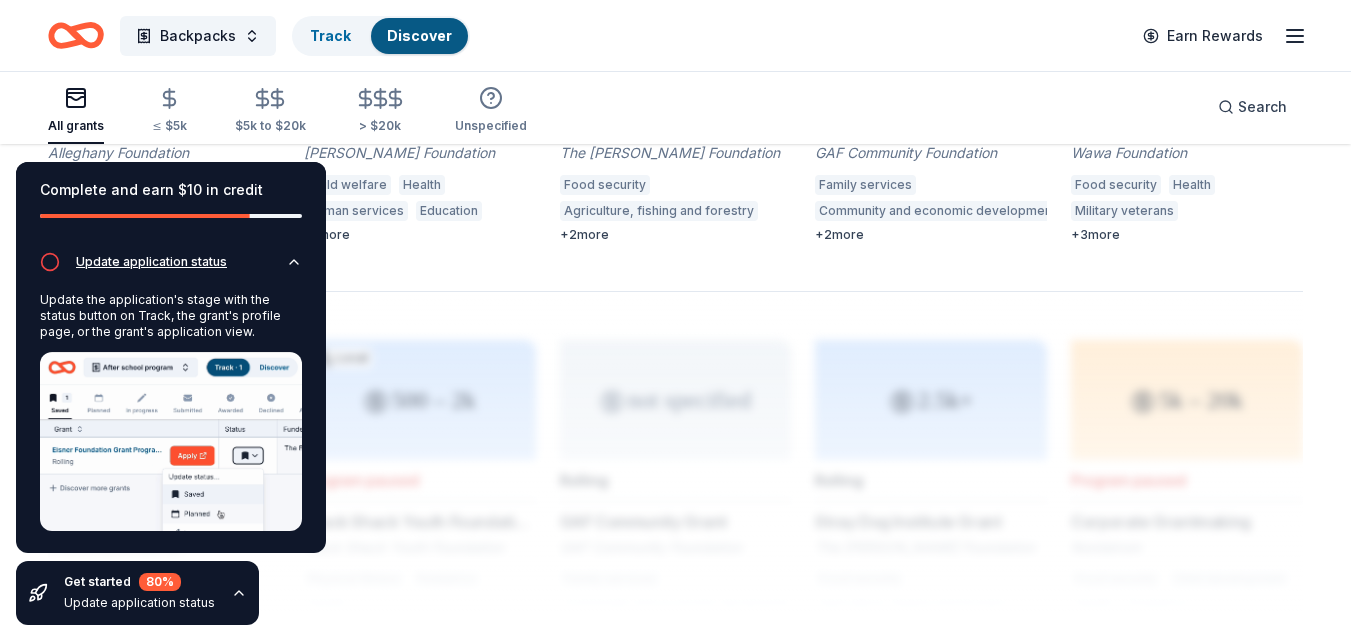 click on "Update application status" at bounding box center [151, 262] 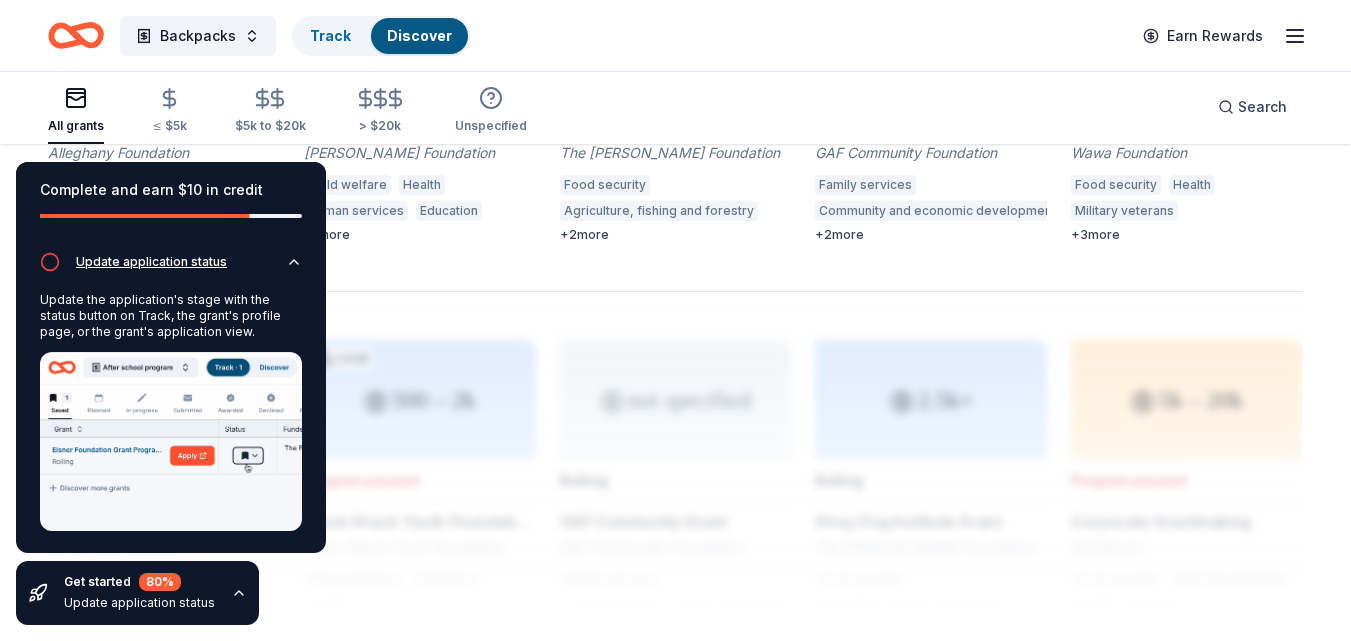 scroll, scrollTop: 0, scrollLeft: 0, axis: both 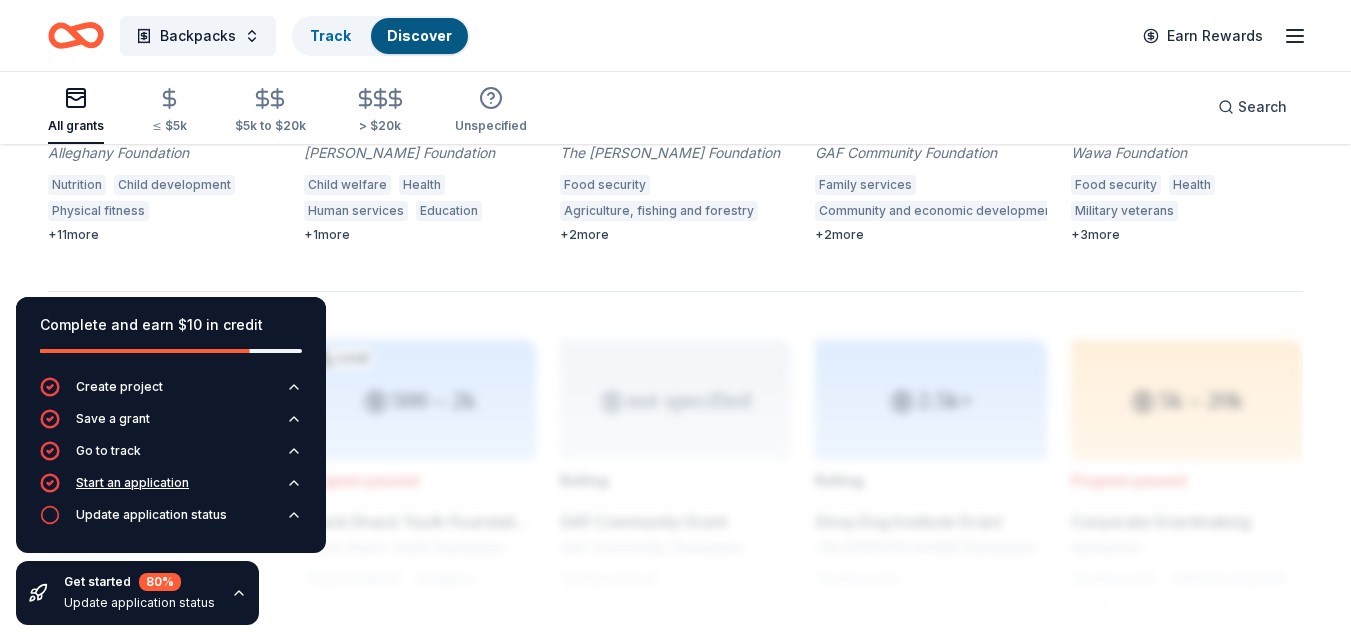 click on "Start an application" at bounding box center (132, 483) 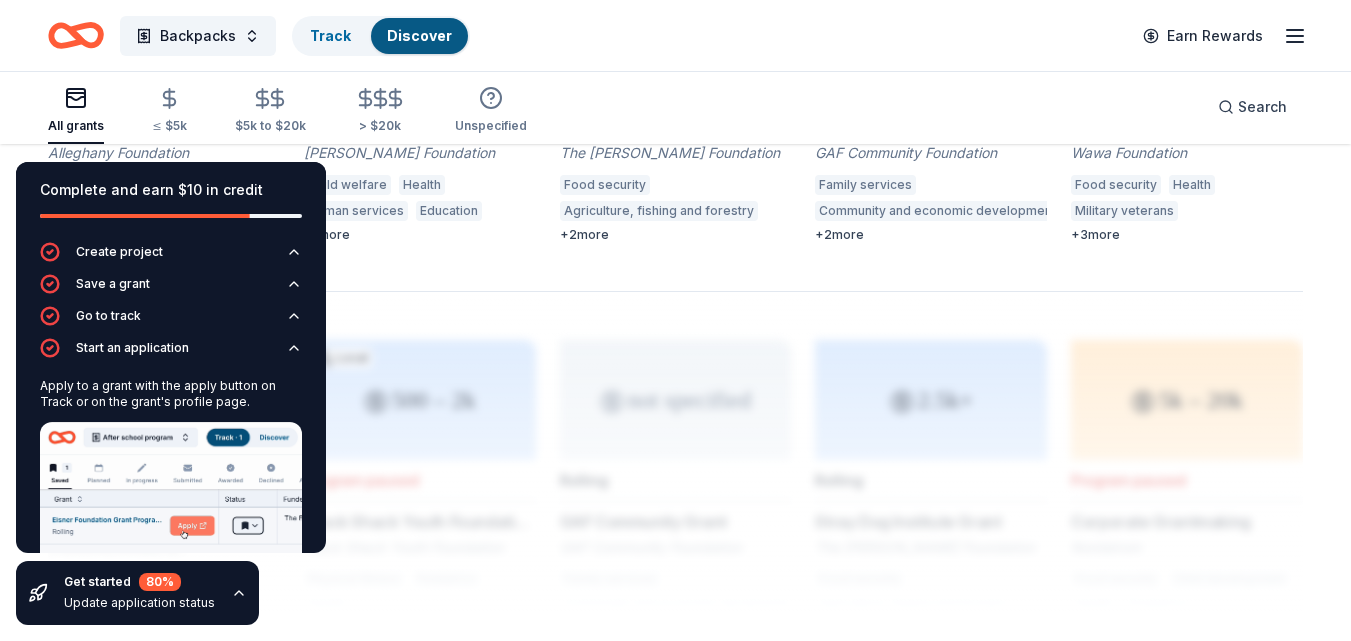 click on "All grants ≤ $5k $5k to $20k > $20k Unspecified Search" at bounding box center (675, 107) 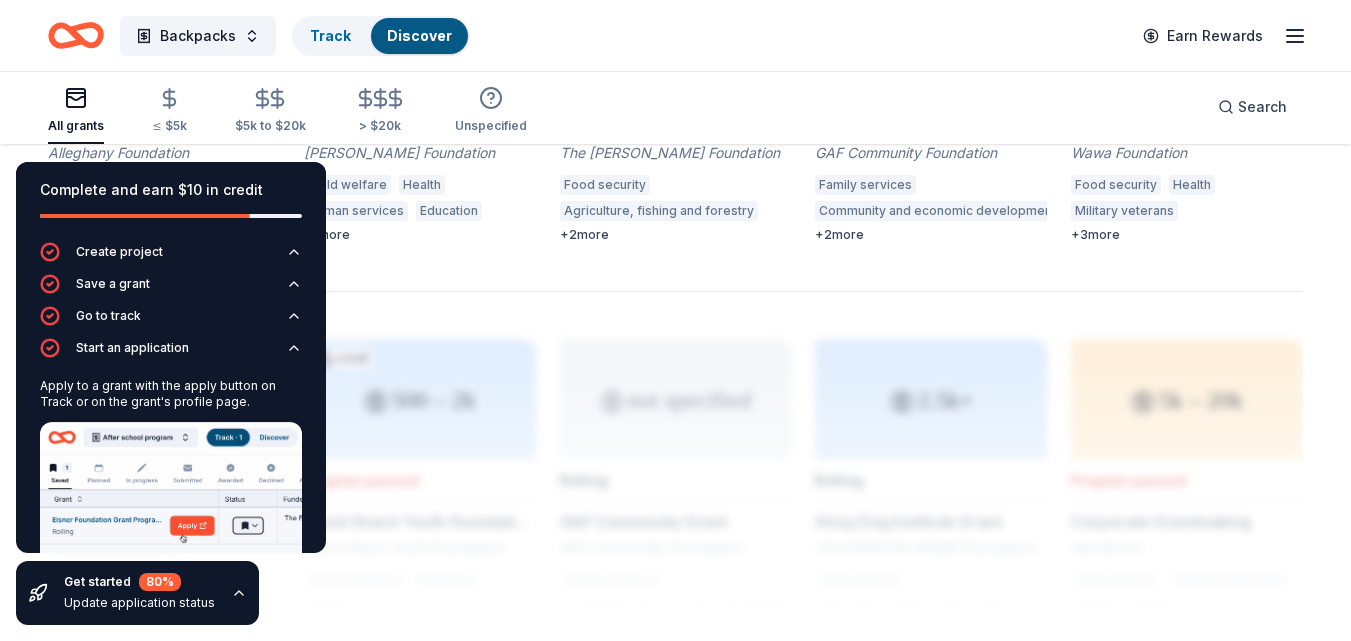 click 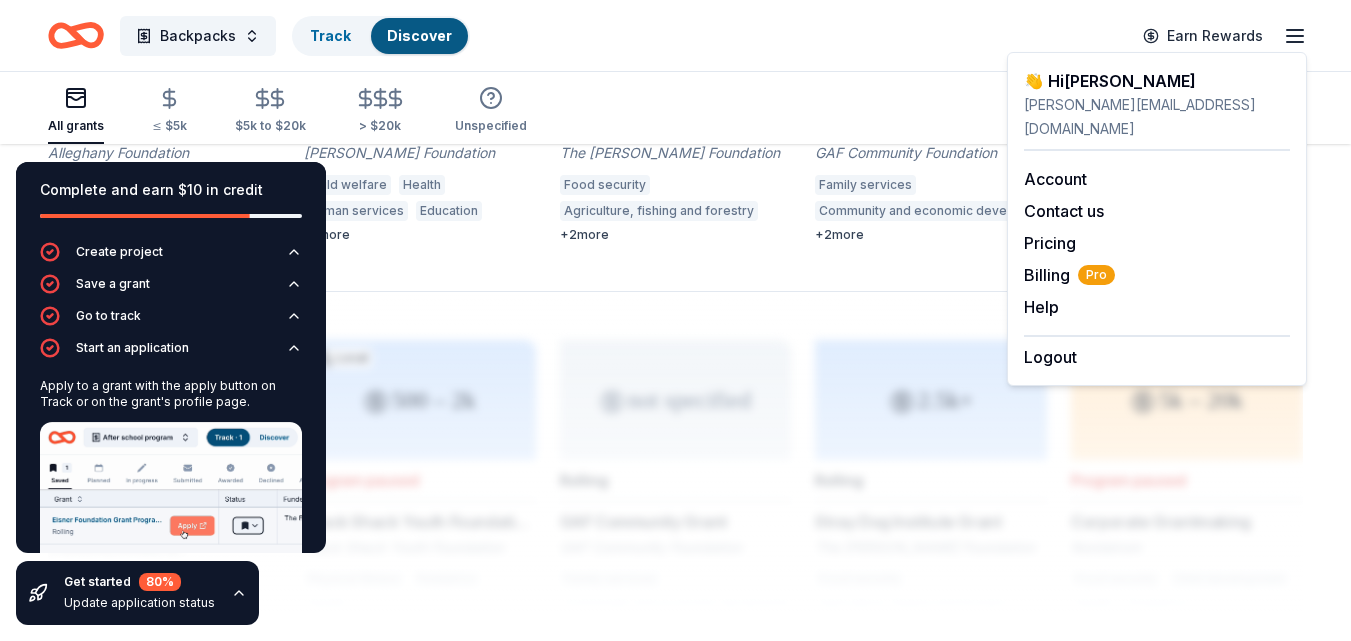 click on "Backpacks Track  Discover Earn Rewards" at bounding box center (675, 35) 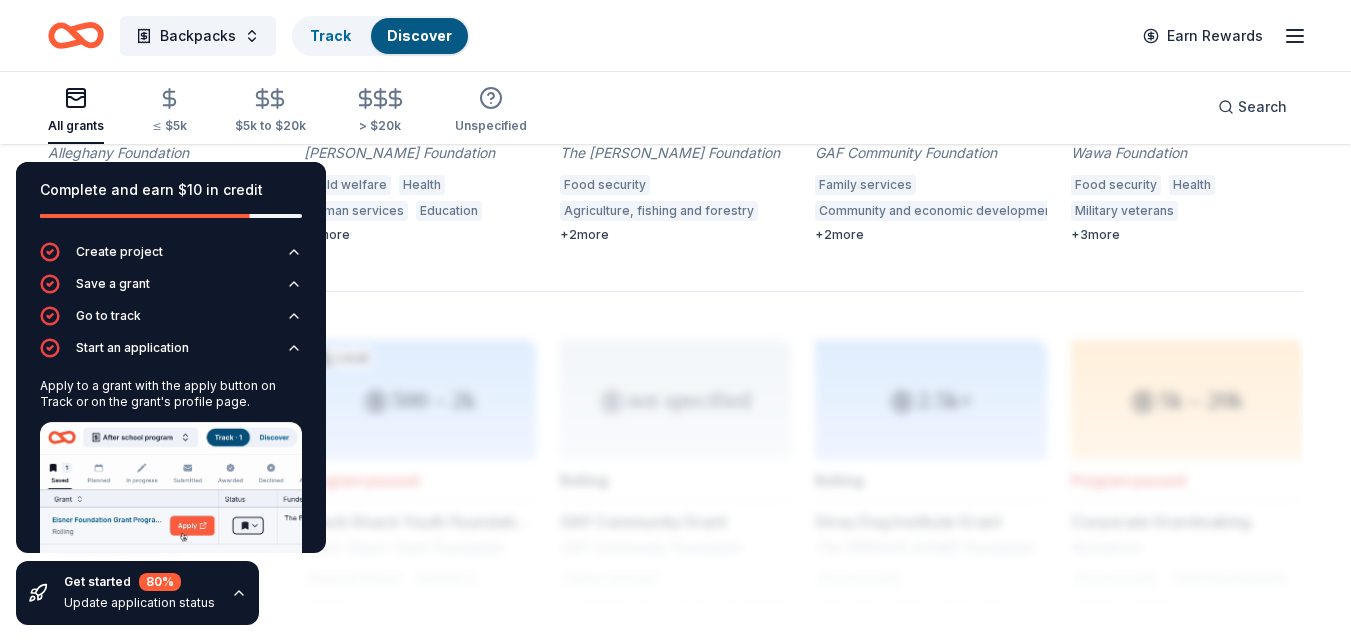 click 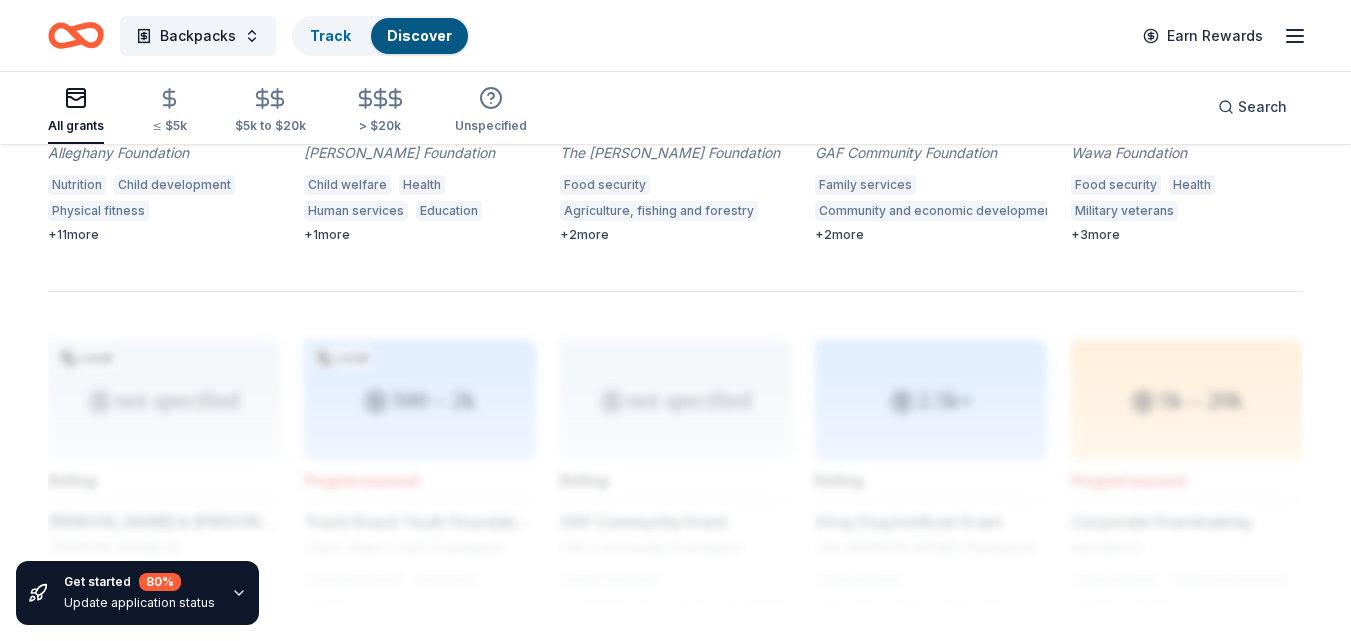 click 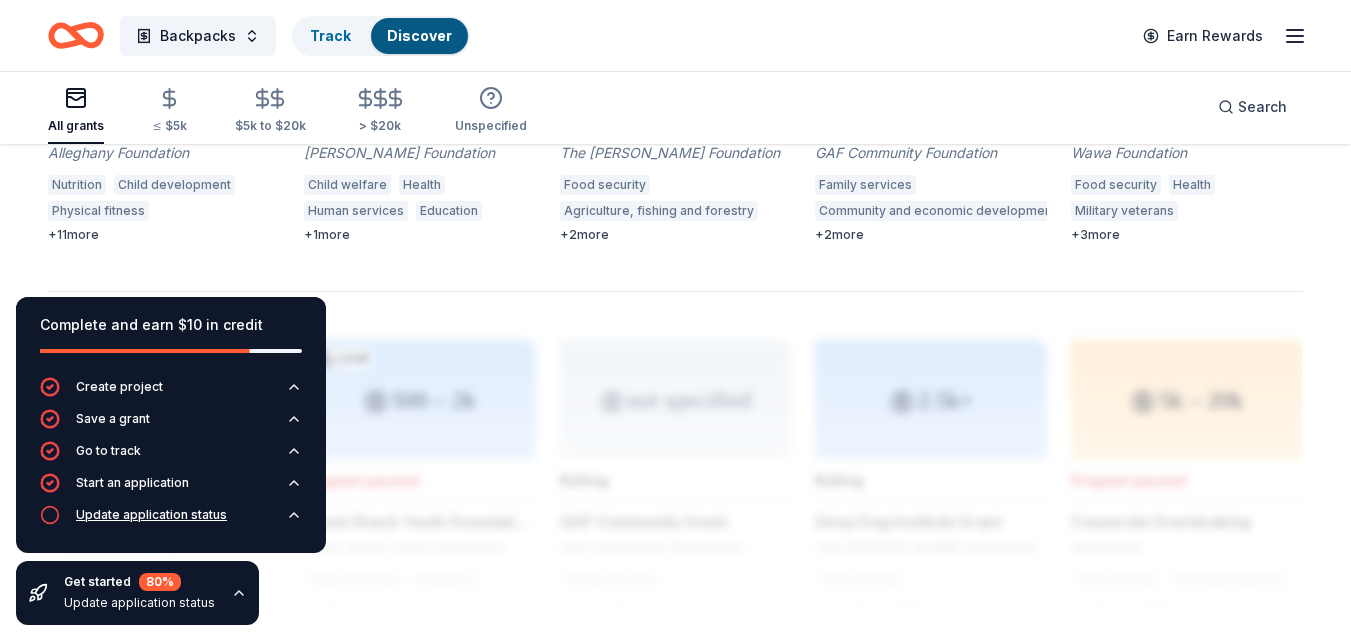 click 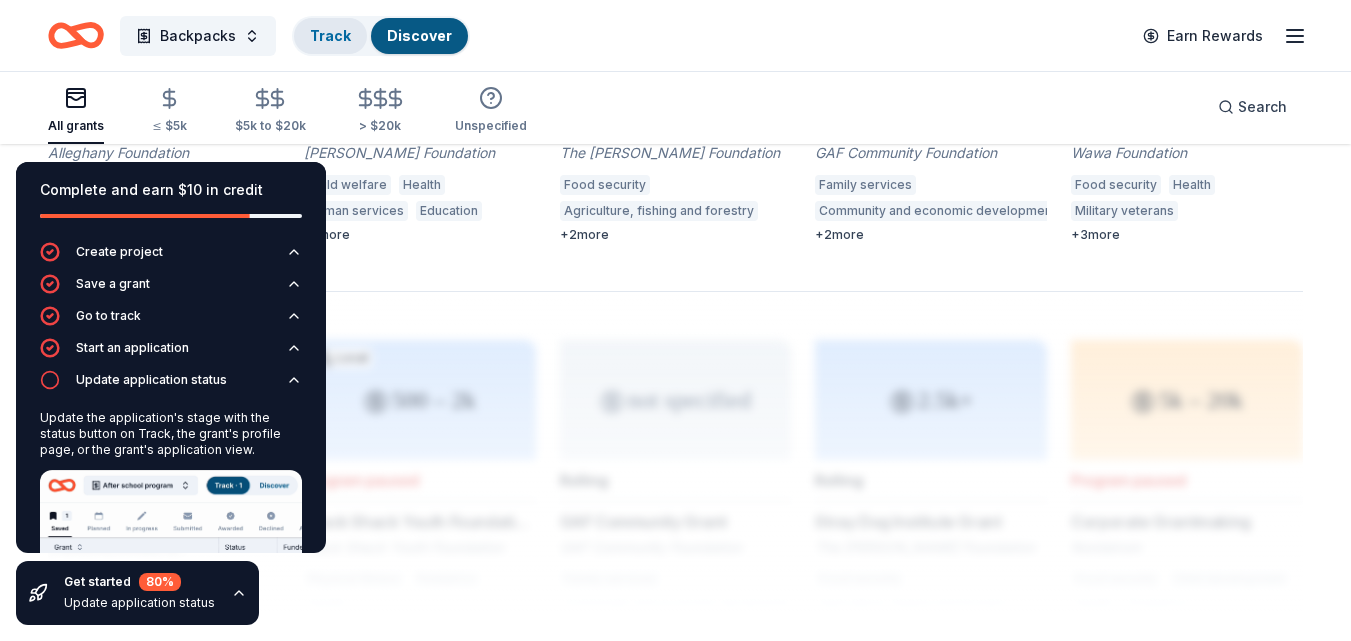 click on "Track" at bounding box center [330, 36] 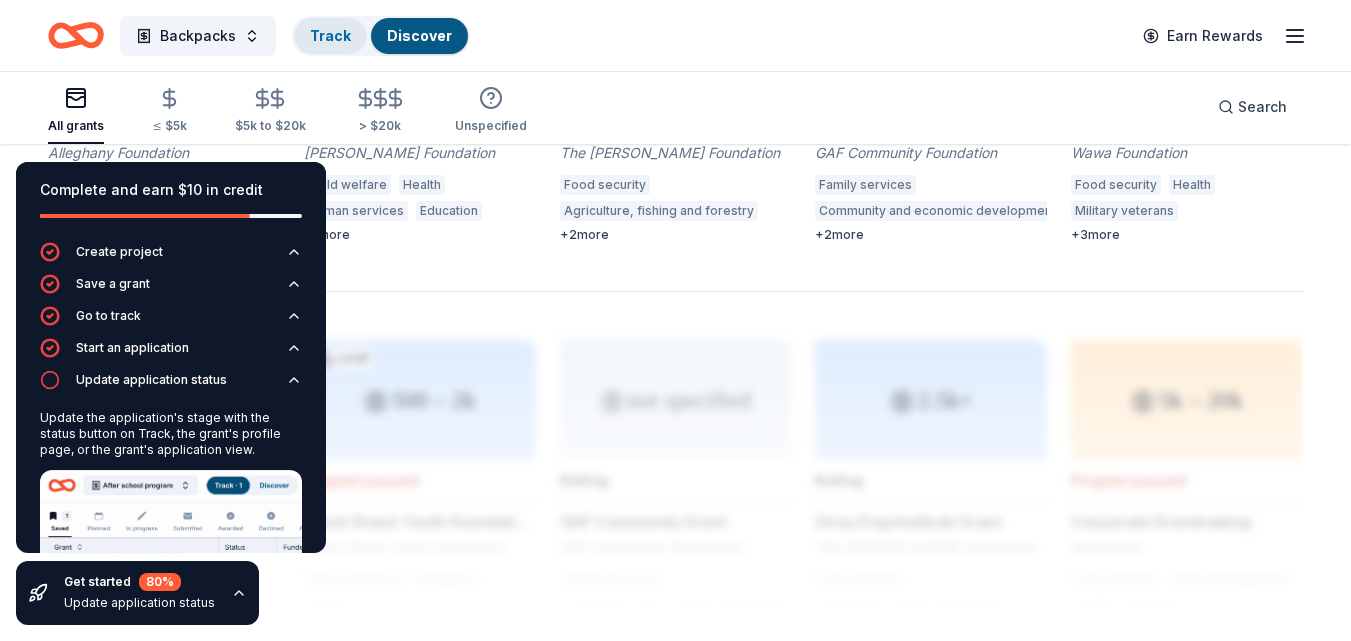 click on "Track" at bounding box center (330, 35) 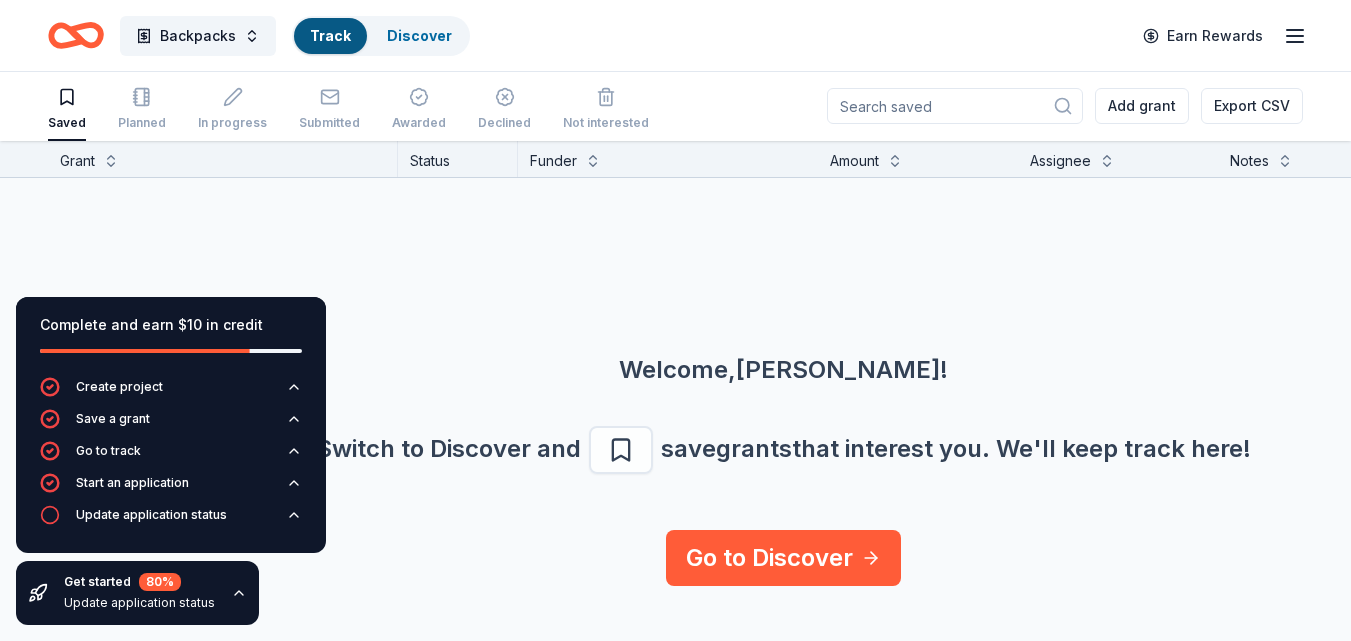 scroll, scrollTop: 1, scrollLeft: 0, axis: vertical 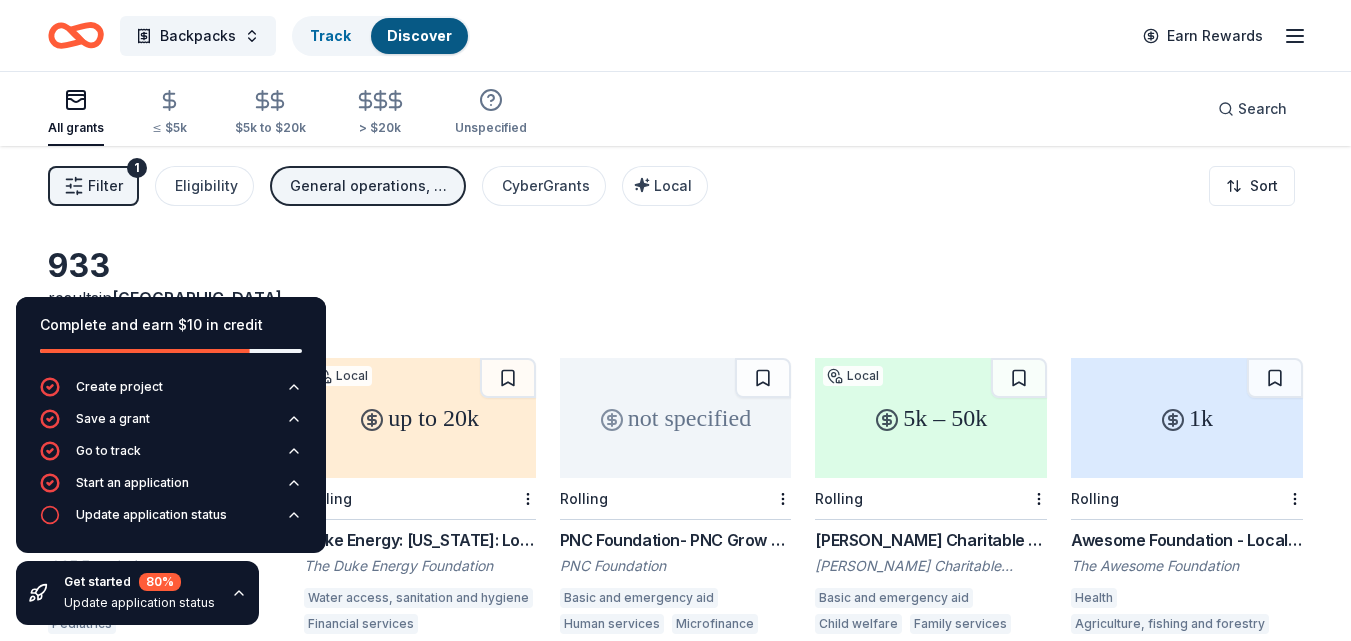 click on "Filter" at bounding box center (105, 186) 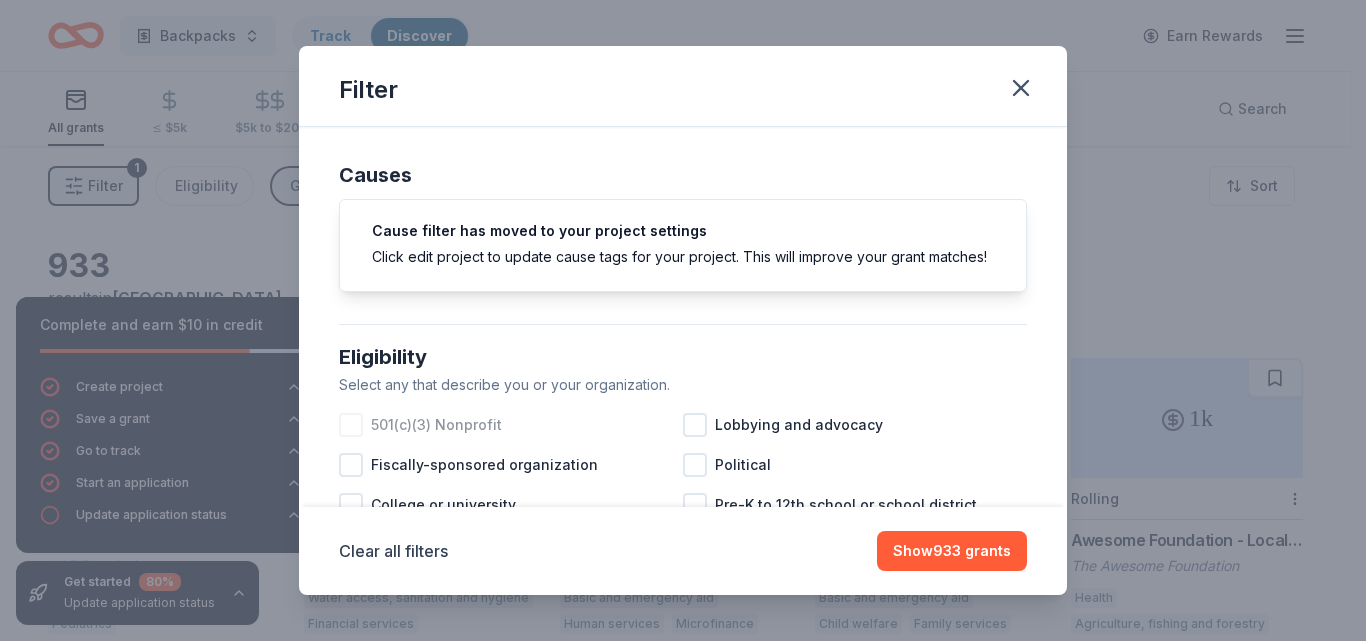 click at bounding box center (351, 425) 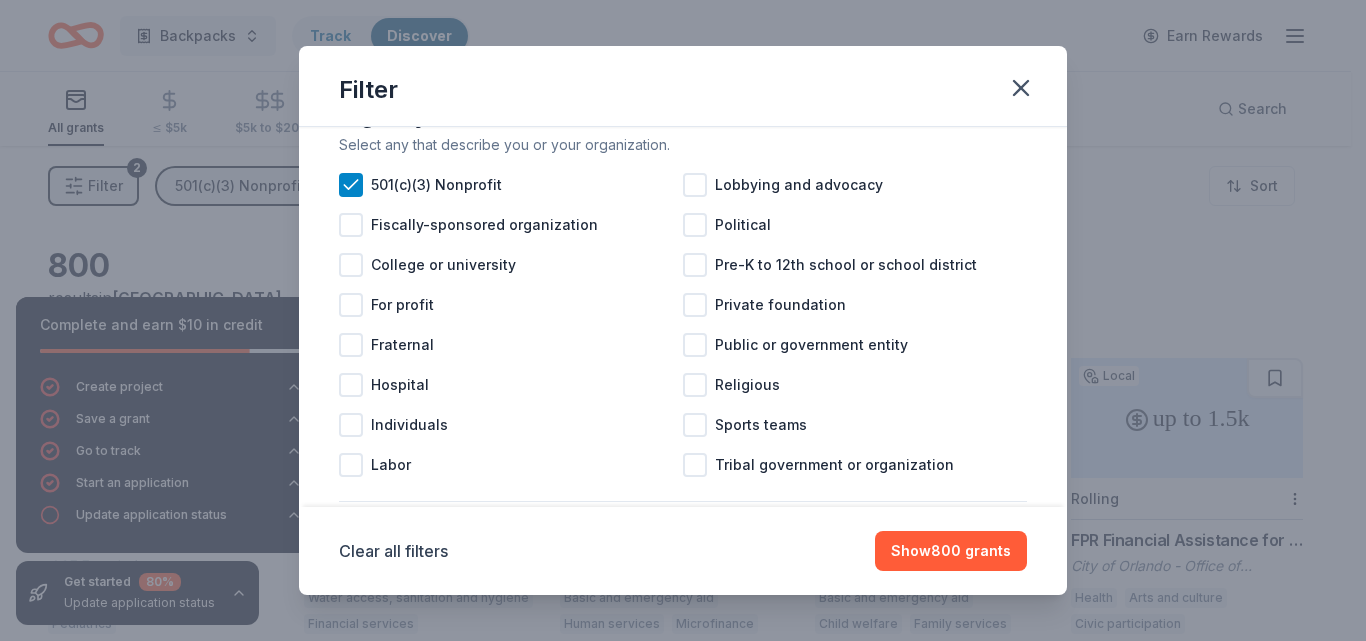 scroll, scrollTop: 280, scrollLeft: 0, axis: vertical 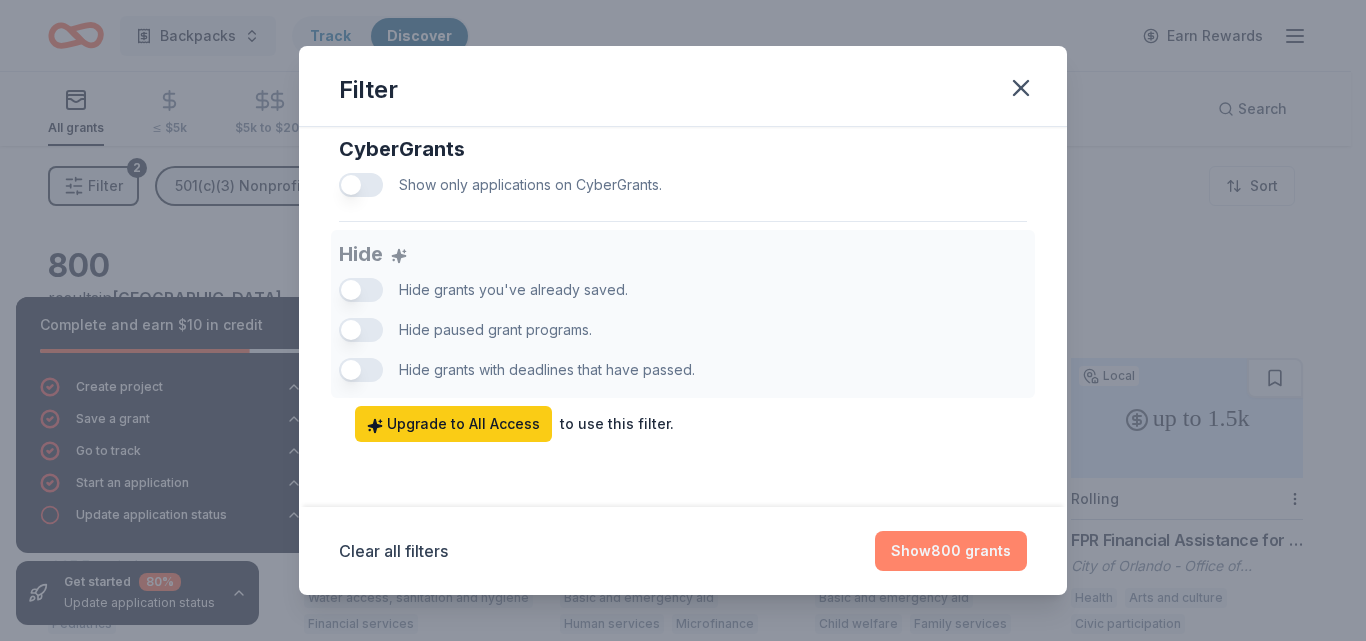 click on "Show  800   grants" at bounding box center (951, 551) 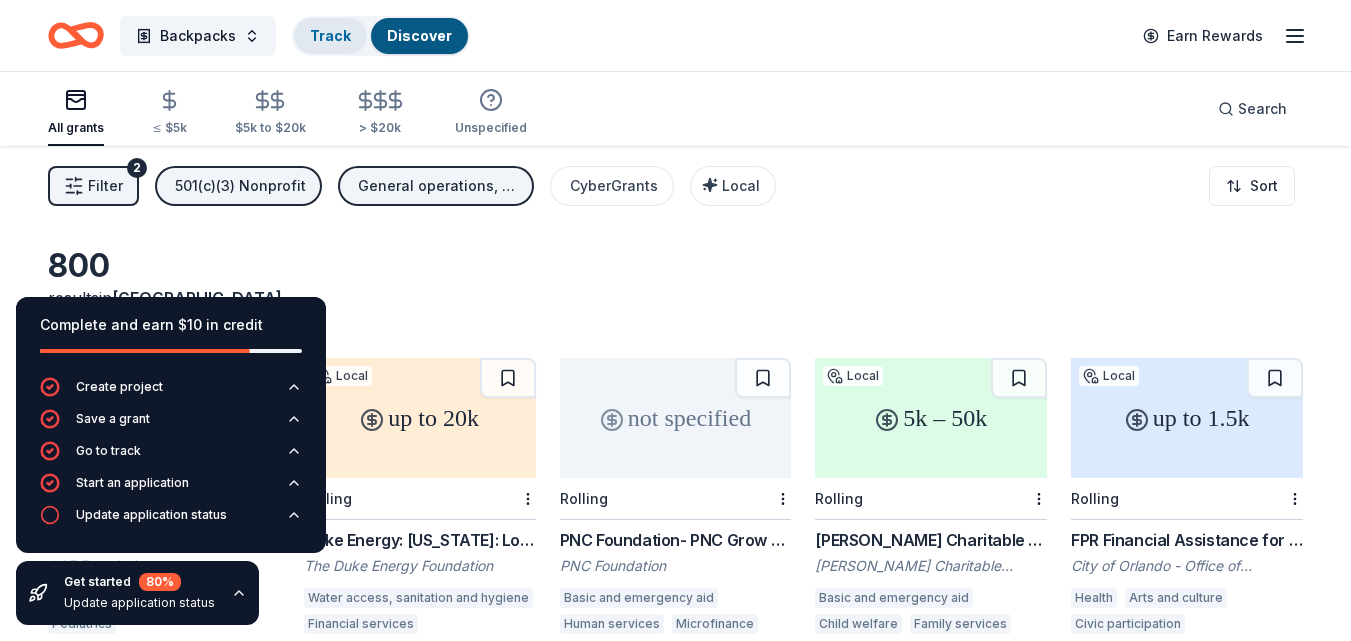 click on "Track" at bounding box center (330, 35) 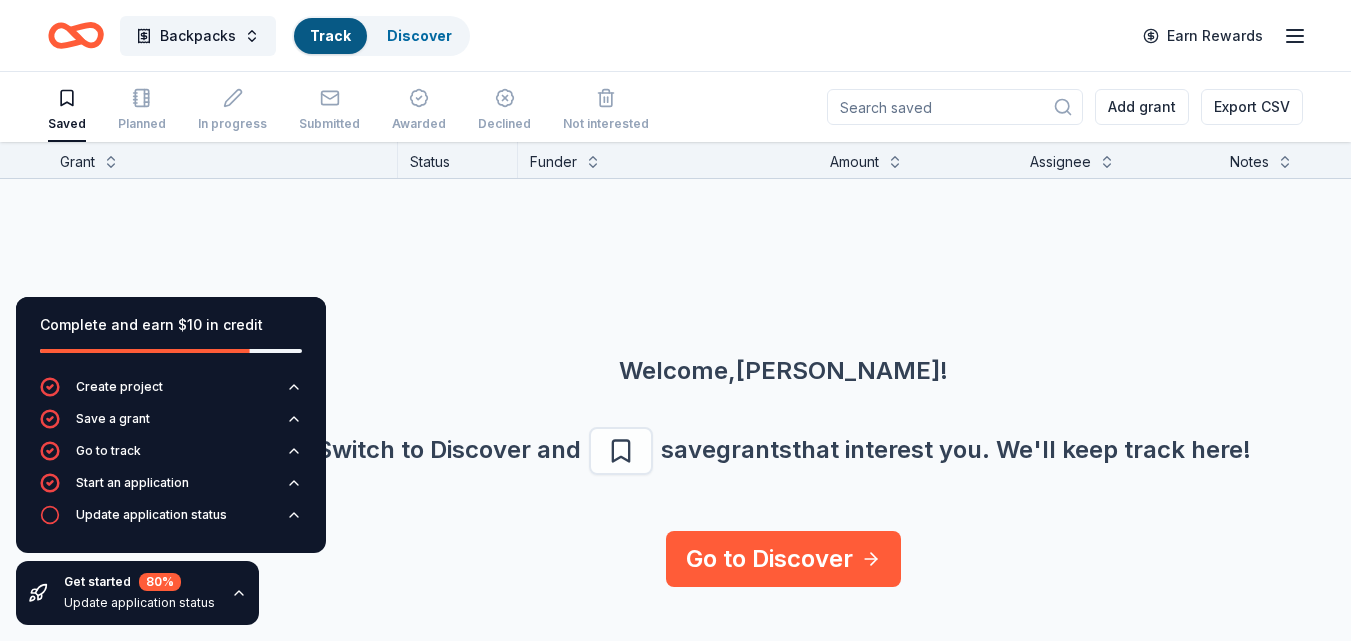 scroll, scrollTop: 1, scrollLeft: 0, axis: vertical 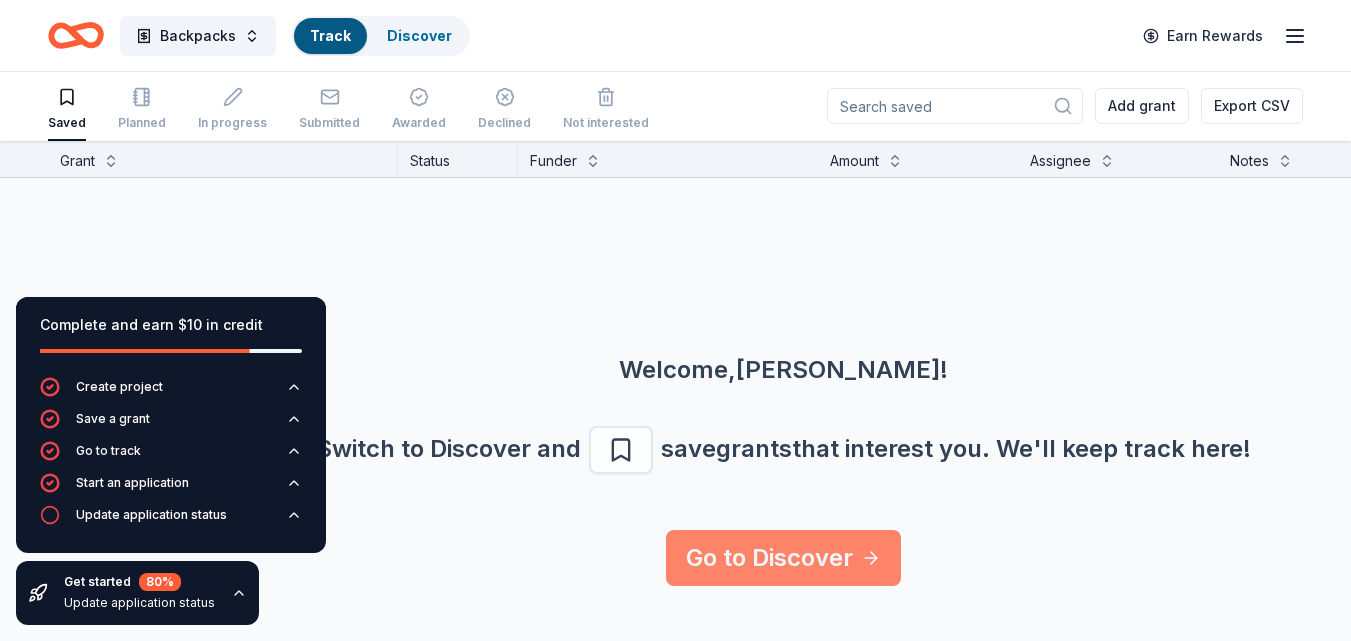 click on "Go to Discover" at bounding box center (783, 558) 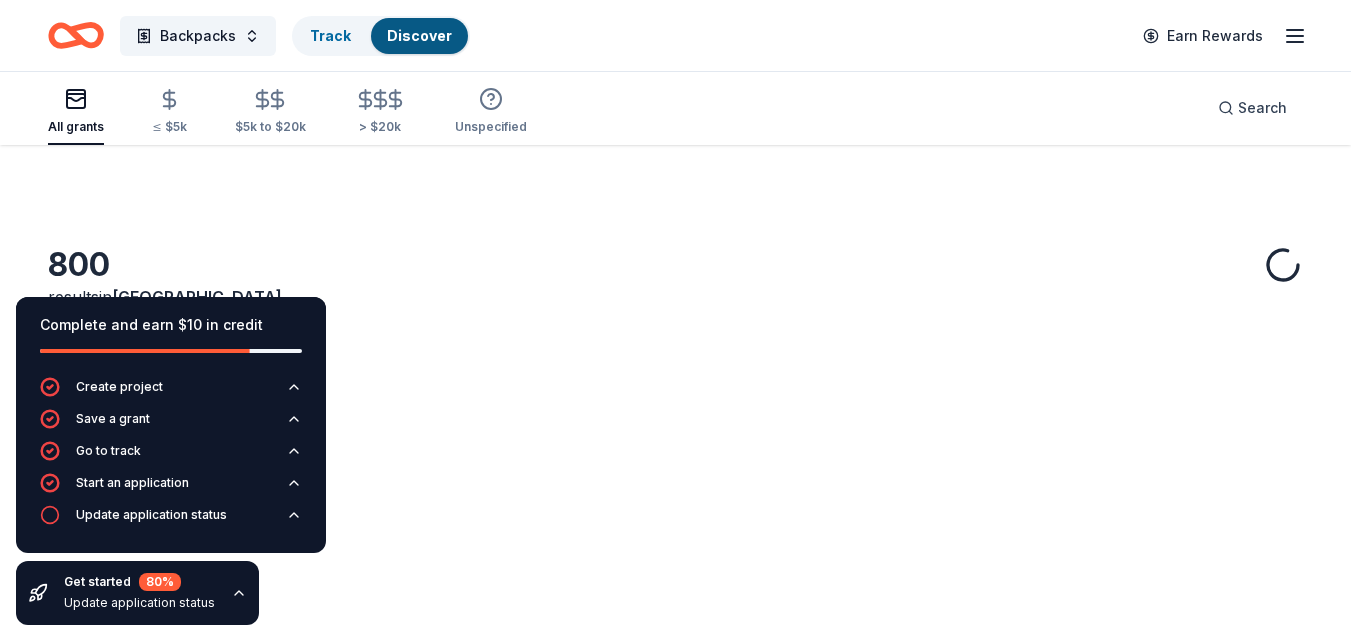 scroll, scrollTop: 0, scrollLeft: 0, axis: both 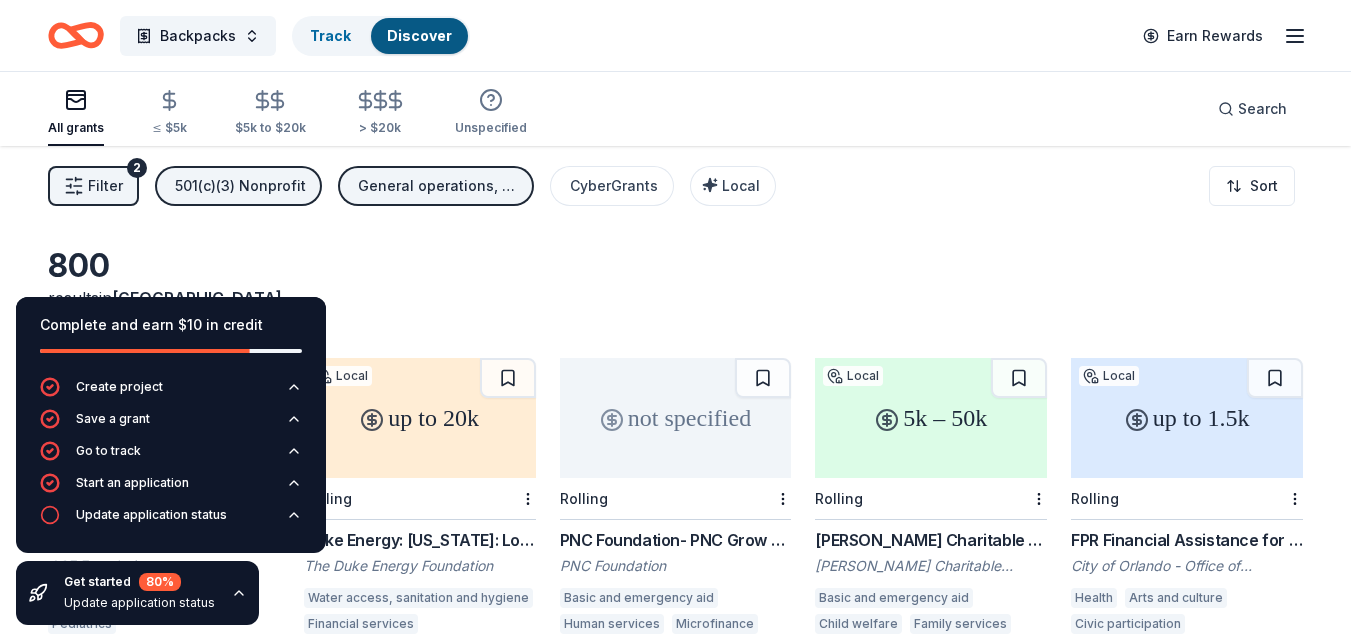click on "800 results  in  Orlando, FL not specified Local Rolling GSF Foundation Grant GSF Foundation Child welfare Family services Pediatrics up to 20k Local Rolling Duke Energy: Florida: Local Impact Grants The Duke Energy Foundation Water access, sanitation and hygiene Financial services Diversity and intergroup relations Climate change Land resources Disaster preparedness Environmental justice Renewable energy STEM education +  7  more not specified Rolling PNC Foundation- PNC Grow Up Great PNC Foundation Basic and emergency aid Human services Microfinance Health care access Housing development Home ownership Employment Community and economic development Business and industry Early childhood education Educational management Arts education Arts and culture Equal opportunity in education STEM education Parent-teacher involvement +  13  more 5k – 50k Local Rolling Edyth Bush Charitable Foundation Grant Edyth Bush Charitable Foundation Basic and emergency aid Child welfare Family services Child development Health +" at bounding box center [675, 654] 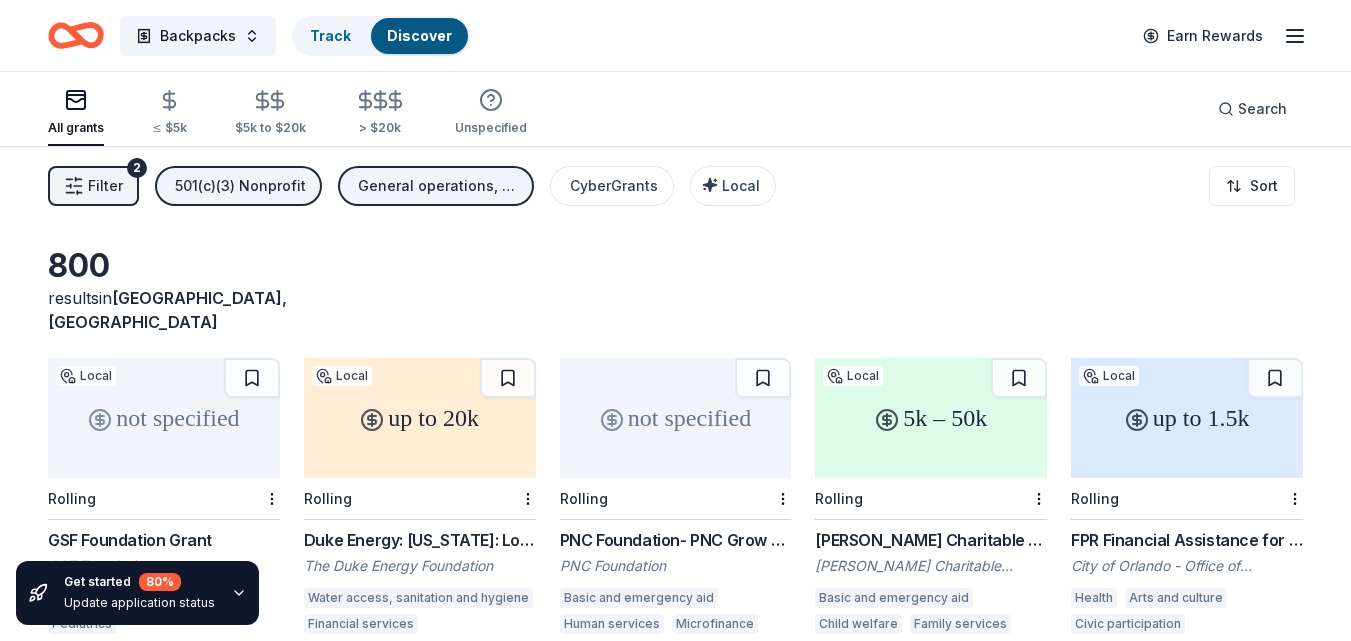 click 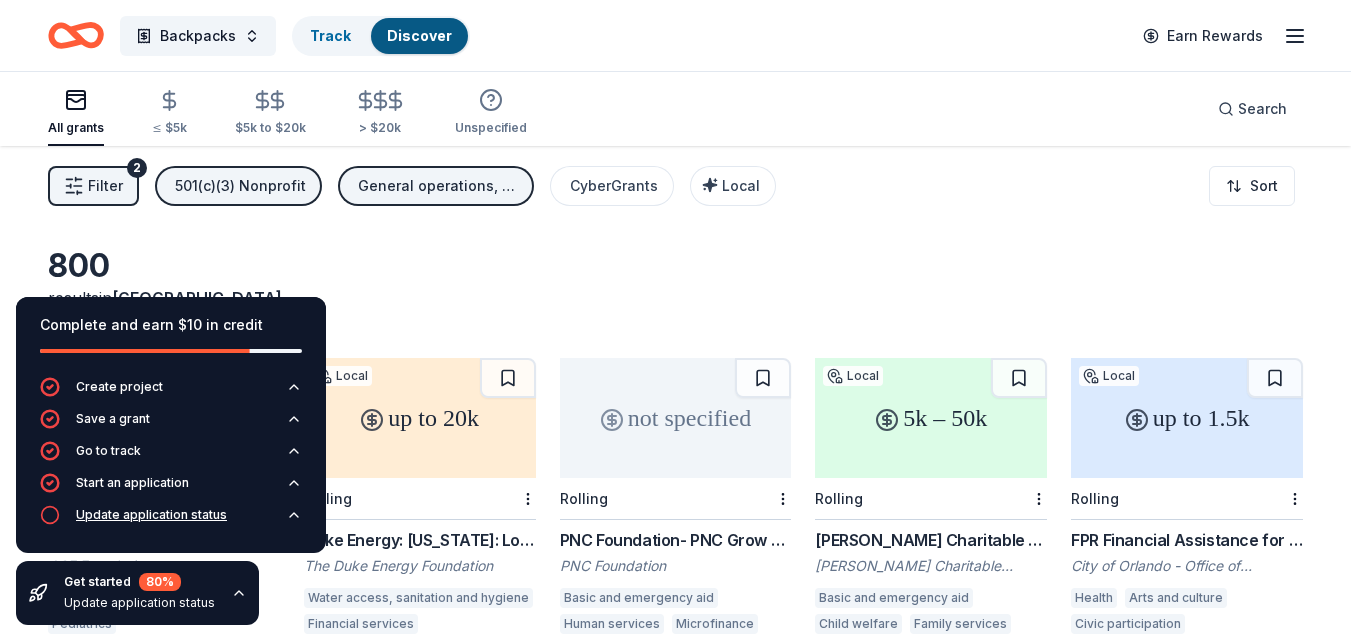 click on "Update application status" at bounding box center (151, 515) 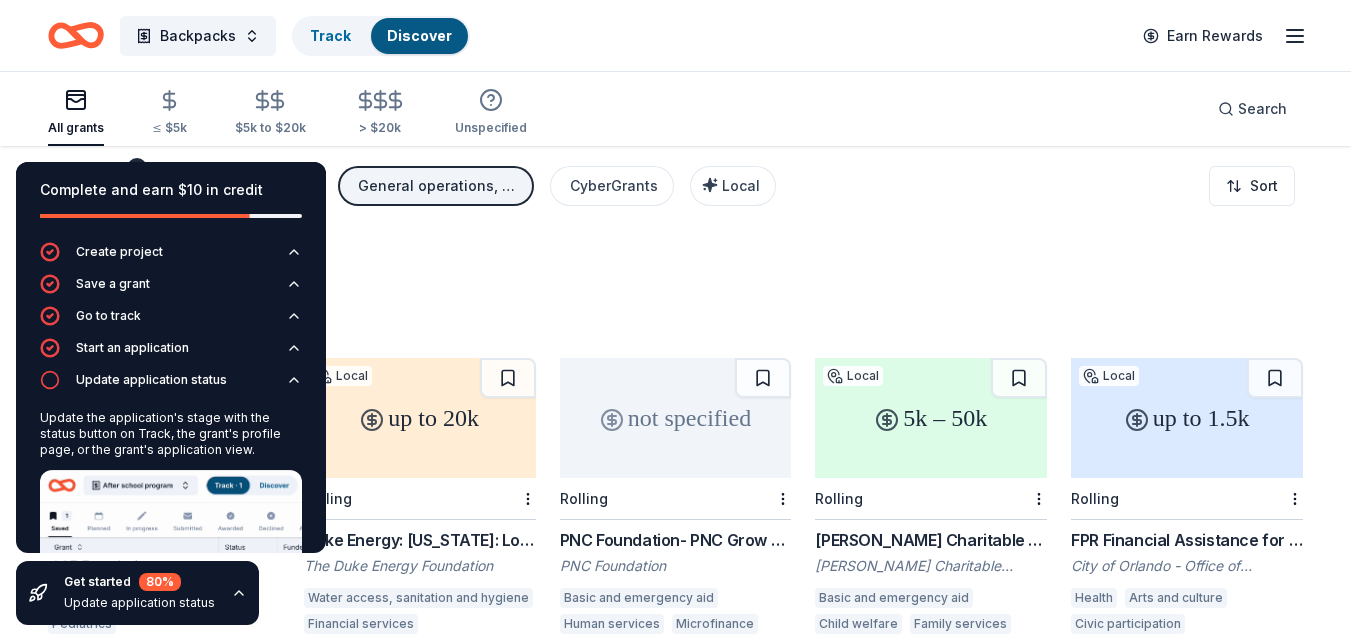 click 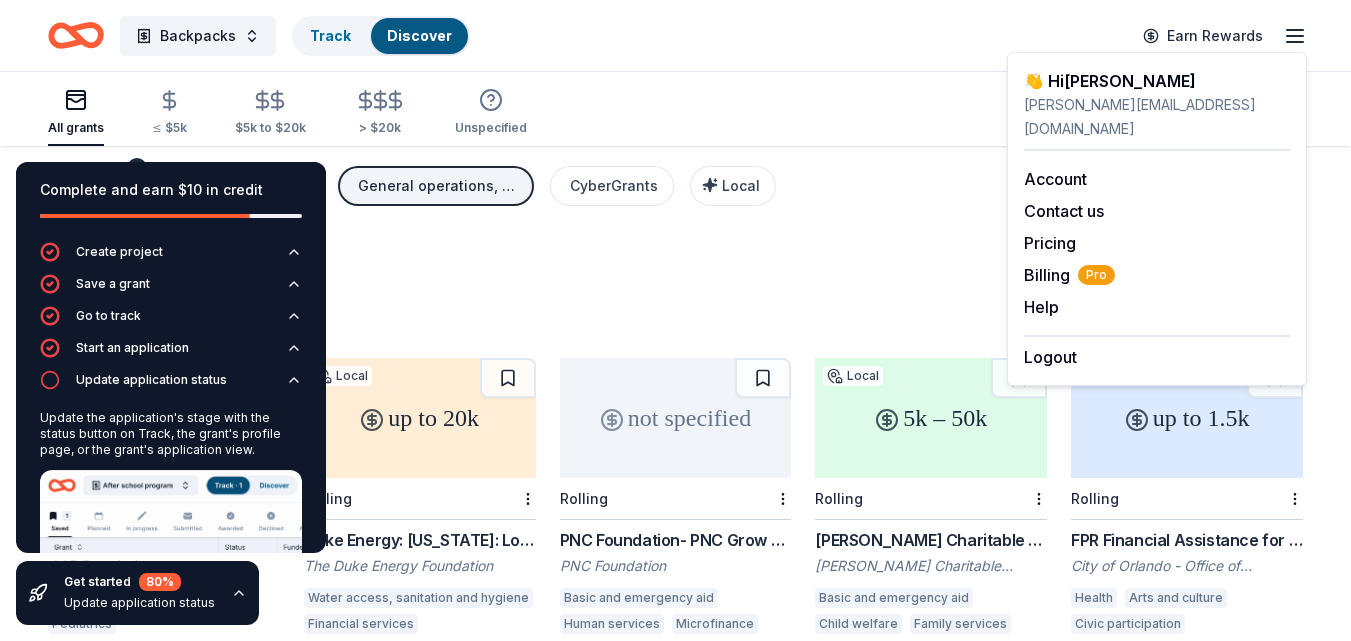 click 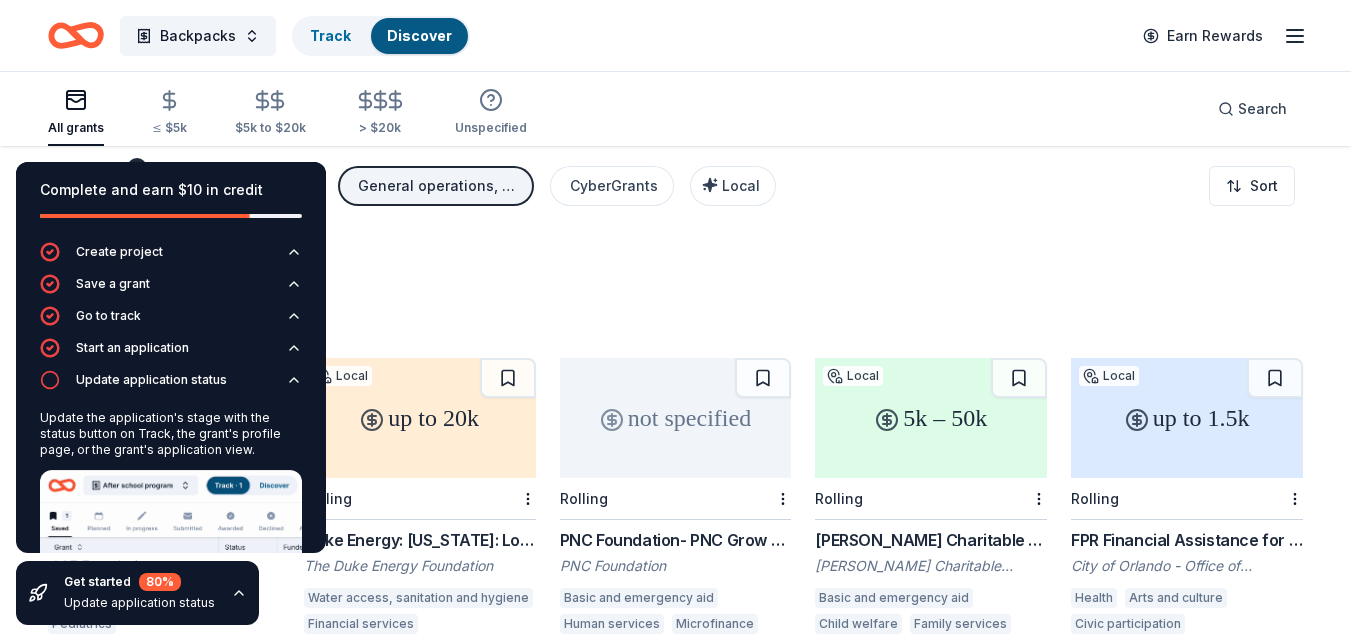 click 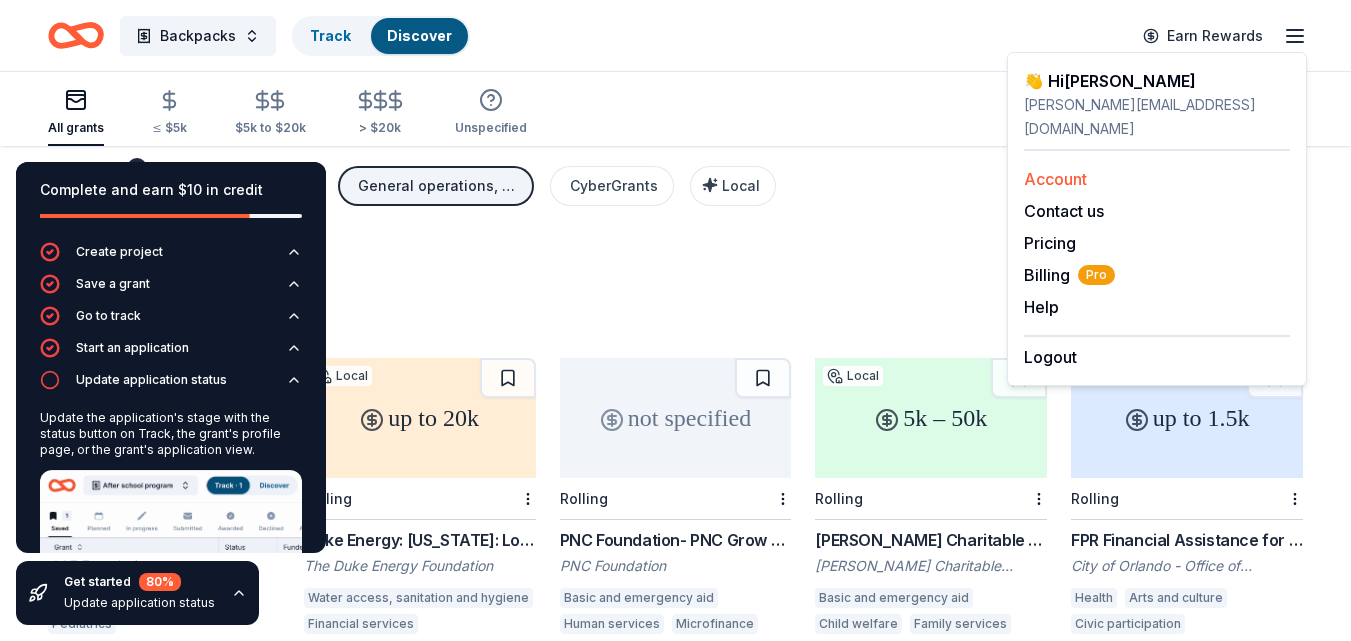 click on "Account" at bounding box center (1055, 179) 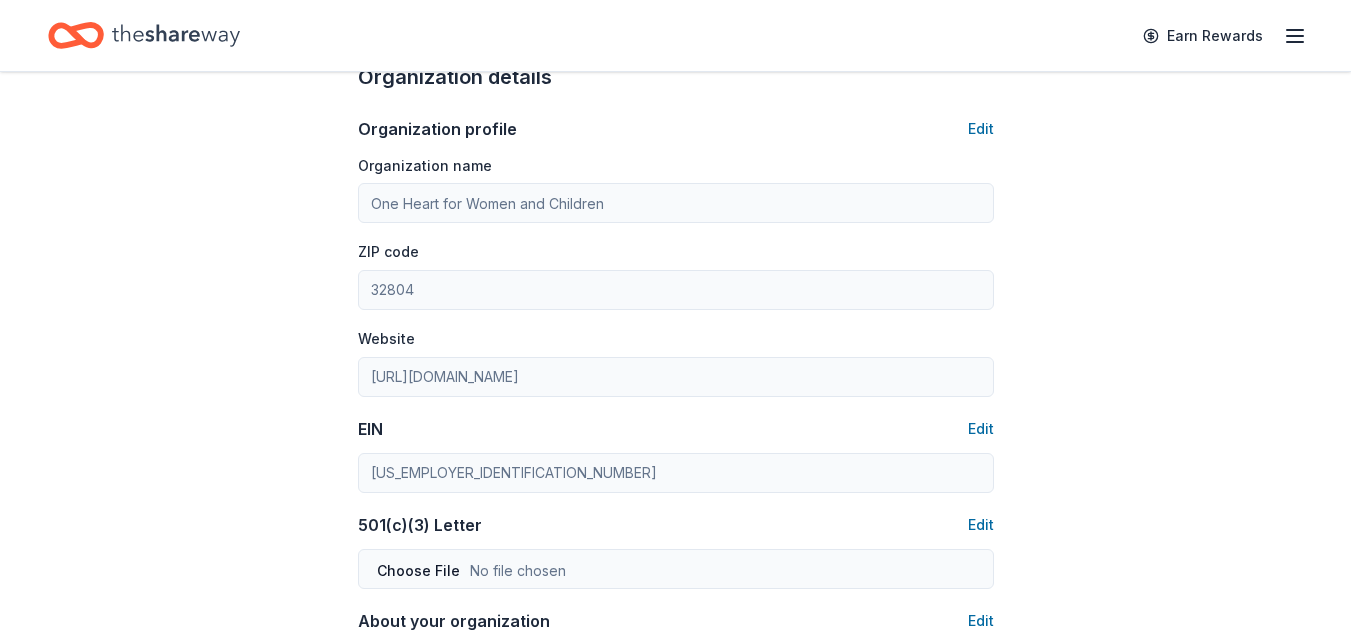 scroll, scrollTop: 658, scrollLeft: 0, axis: vertical 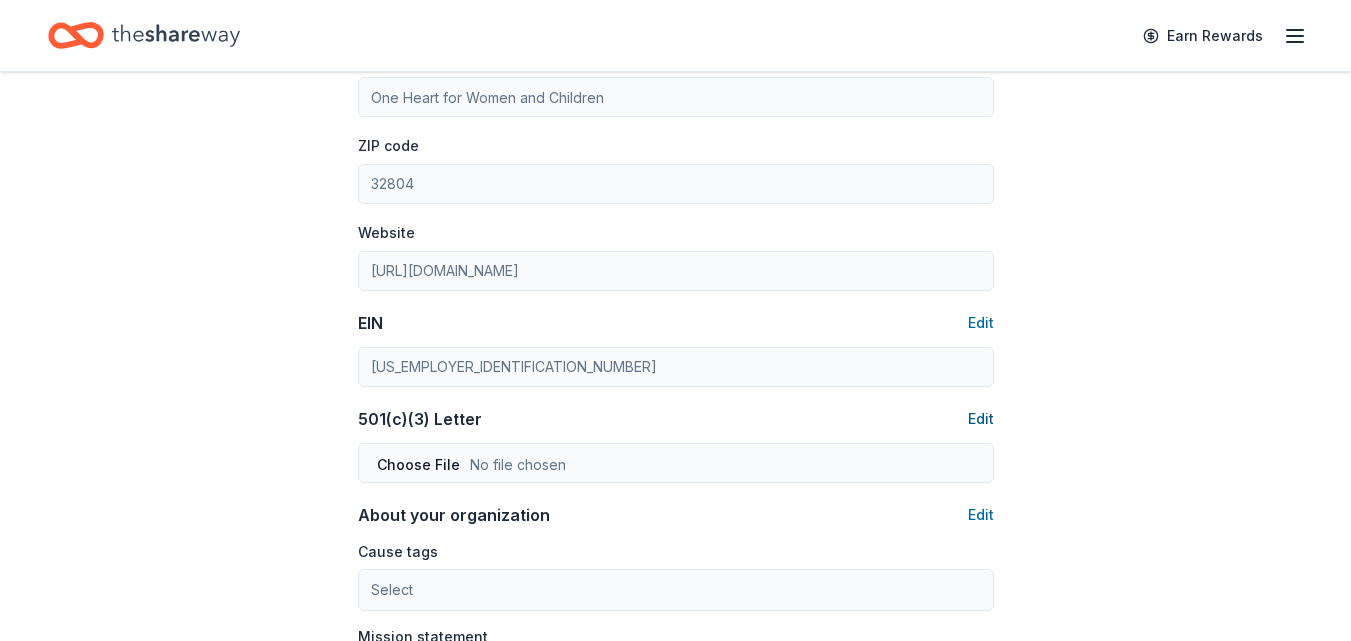 click on "Edit" at bounding box center [981, 419] 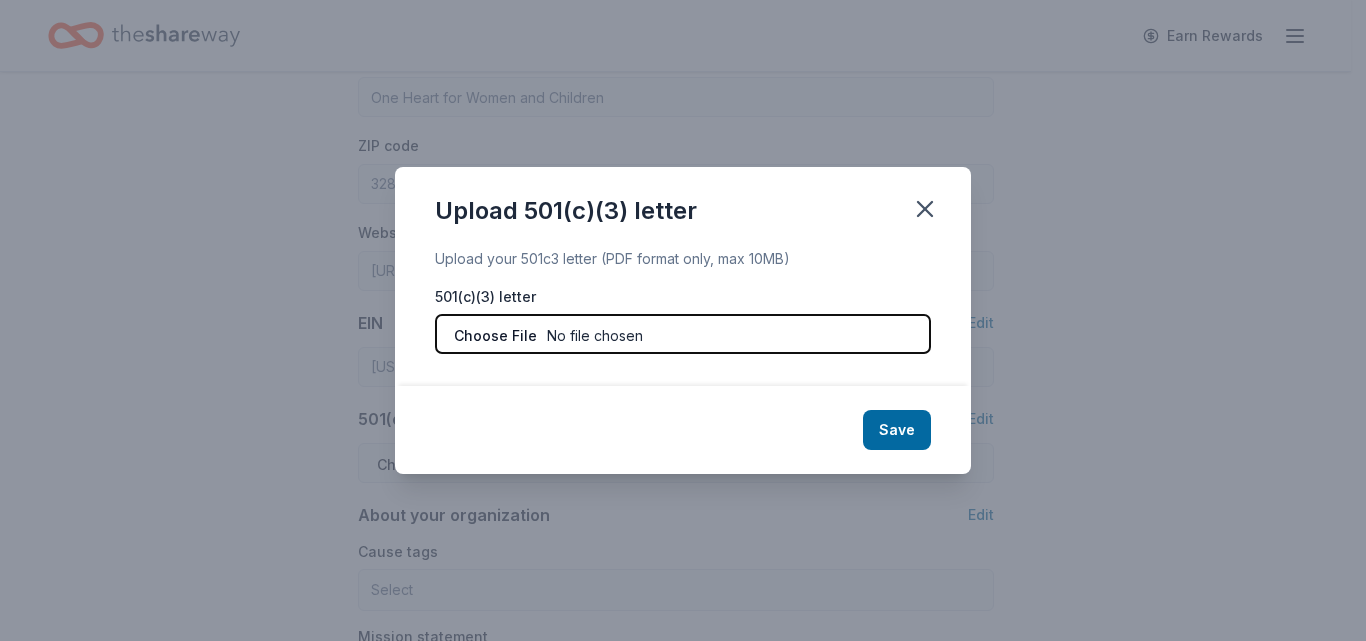 click at bounding box center (683, 334) 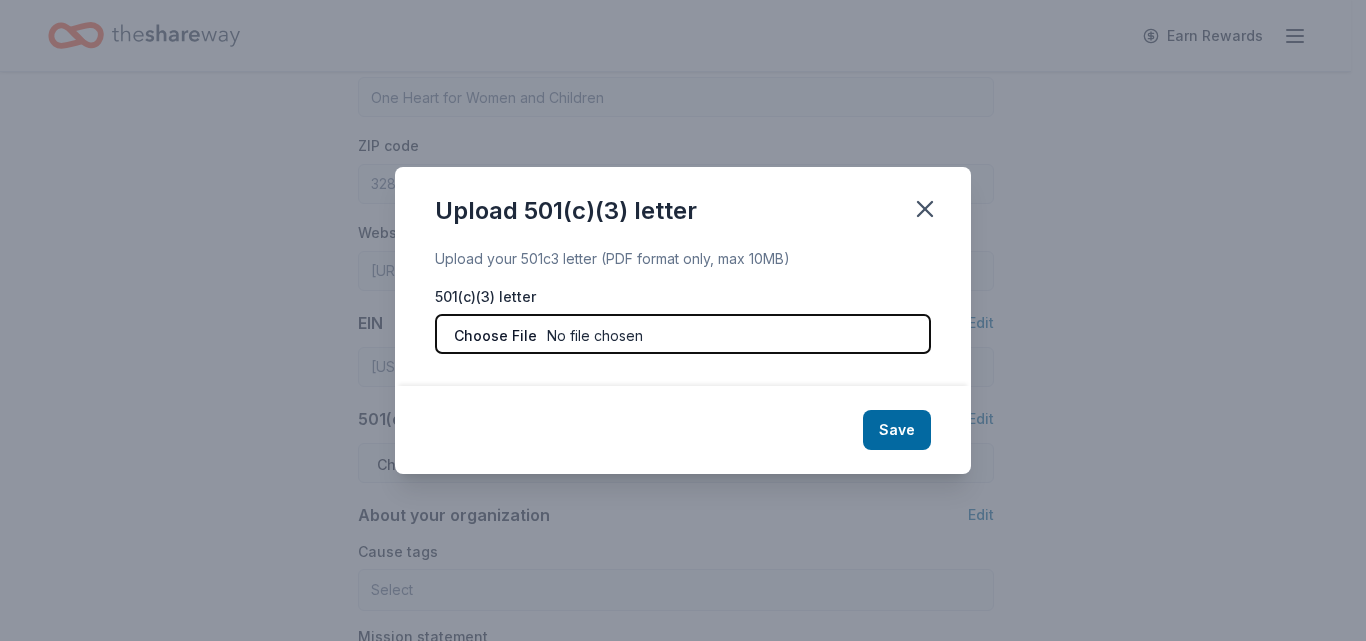 type on "C:\fakepath\501c3.pdf" 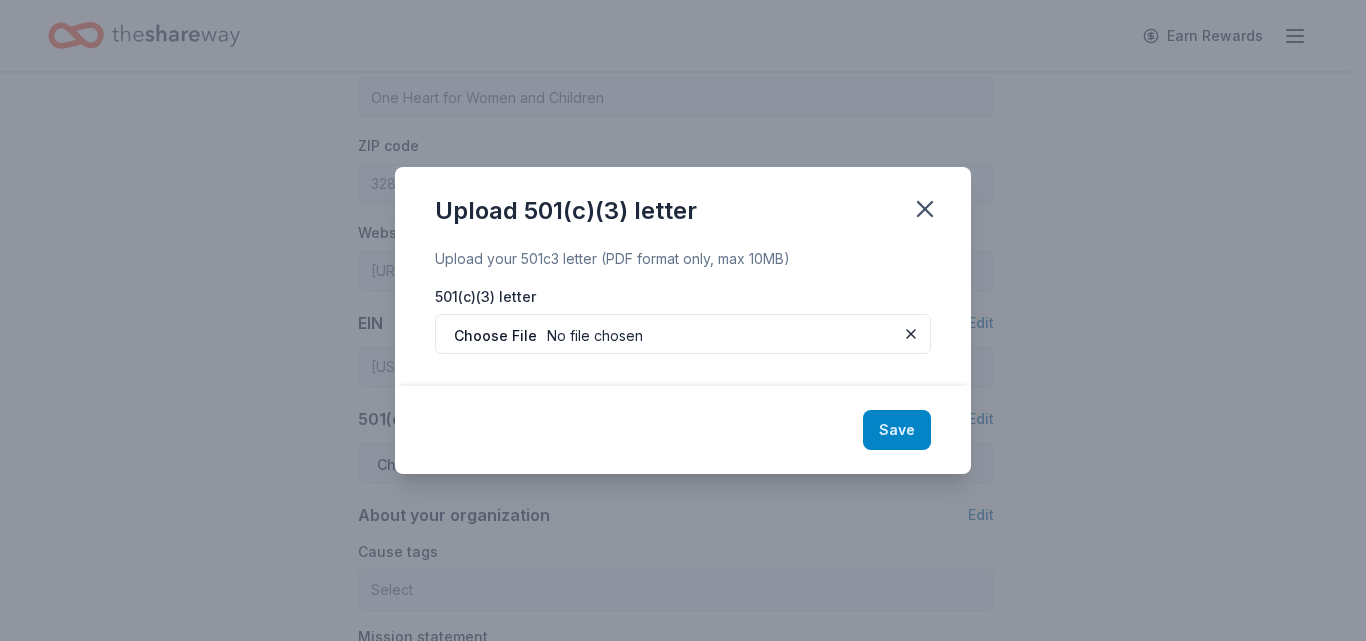 click on "Save" at bounding box center [897, 430] 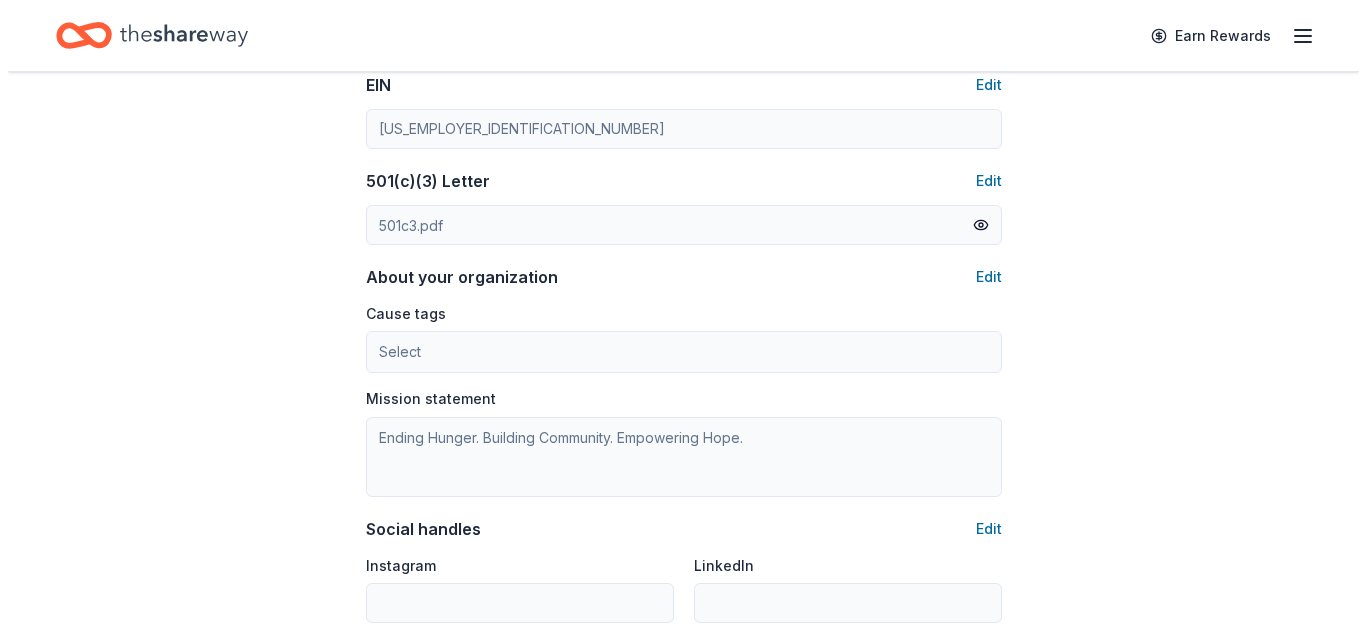 scroll, scrollTop: 1009, scrollLeft: 0, axis: vertical 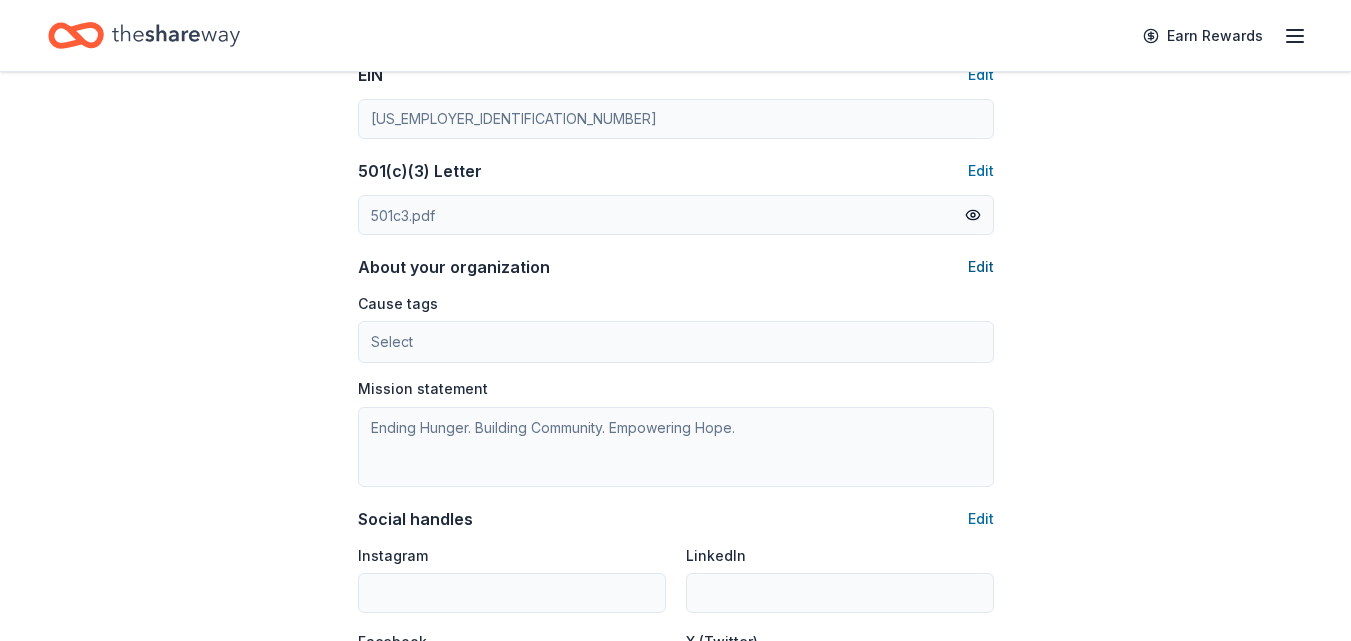 click on "Edit" at bounding box center (981, 267) 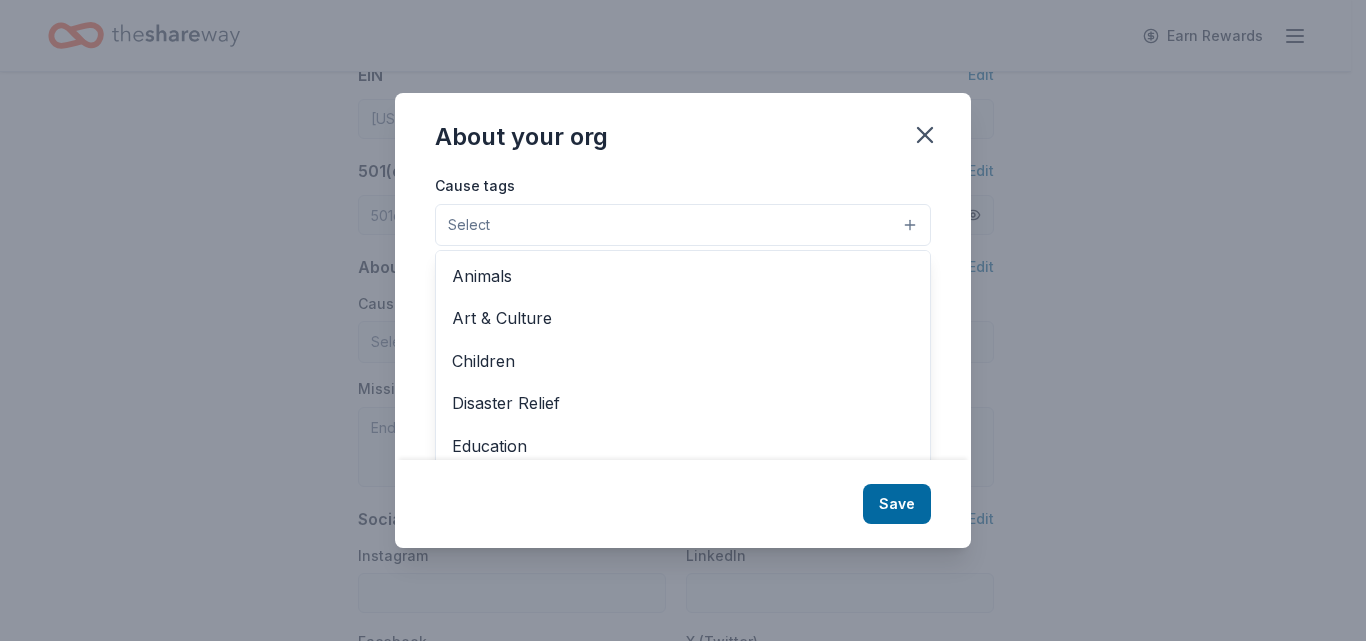 click on "Select" at bounding box center (683, 225) 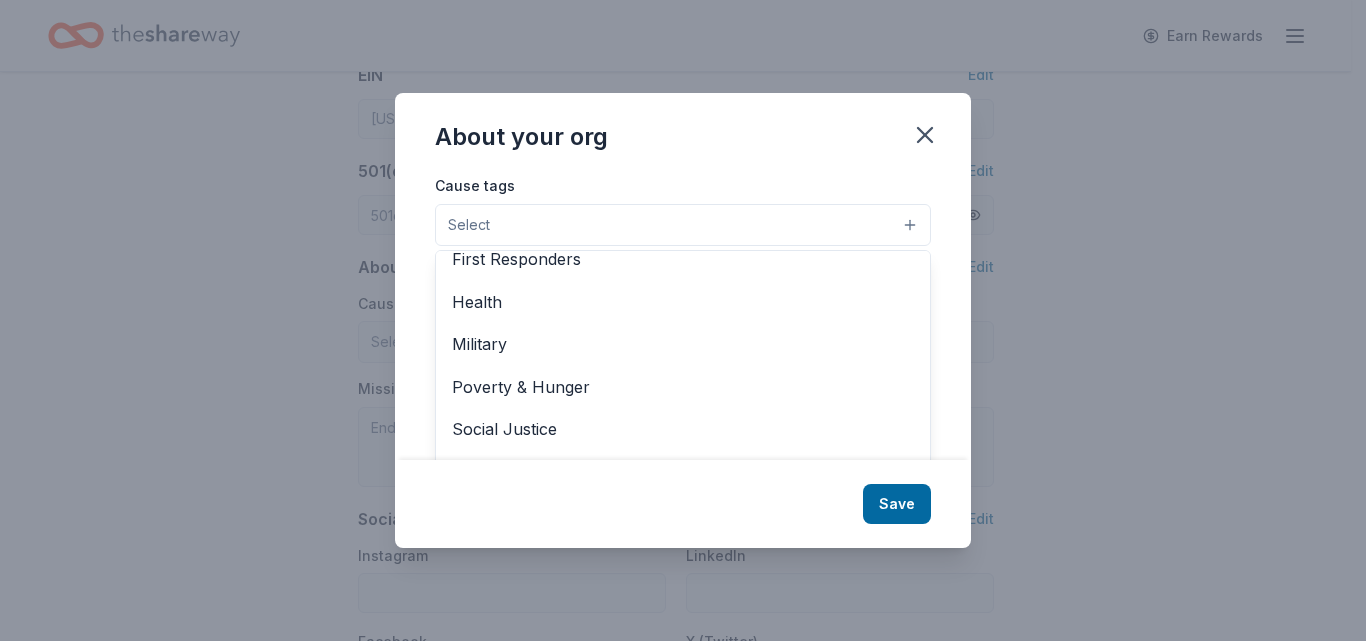 scroll, scrollTop: 279, scrollLeft: 0, axis: vertical 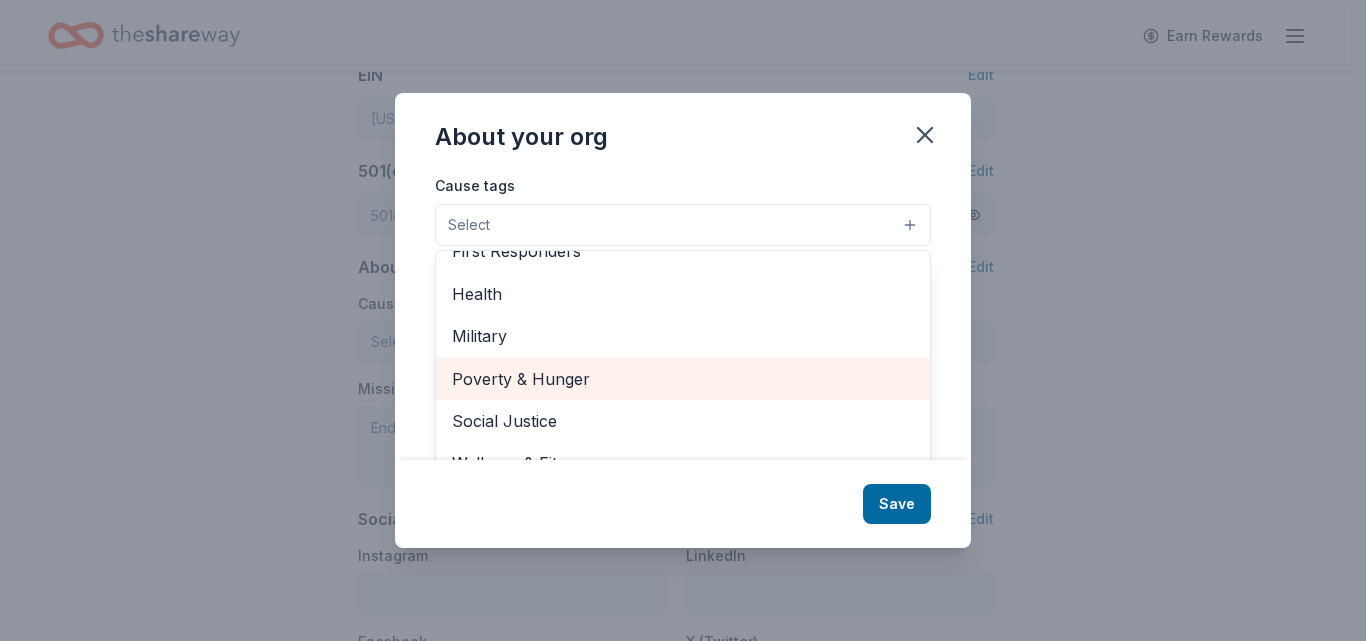 click on "Poverty & Hunger" at bounding box center (683, 379) 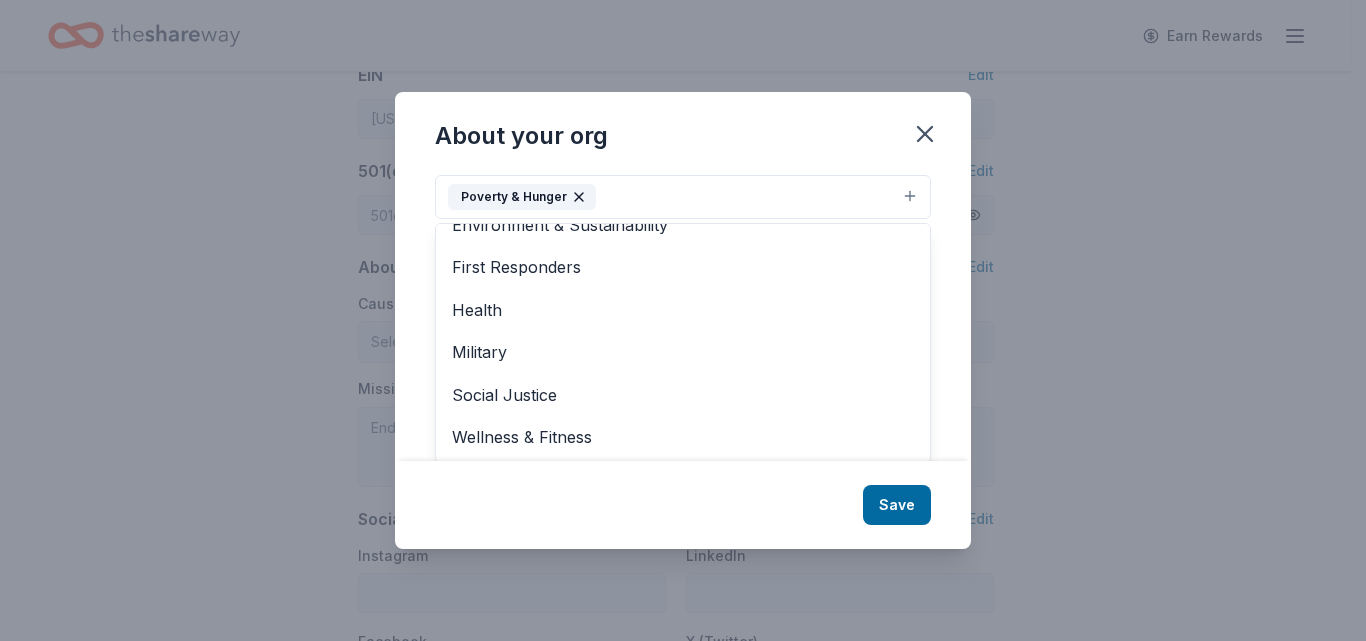scroll, scrollTop: 30, scrollLeft: 0, axis: vertical 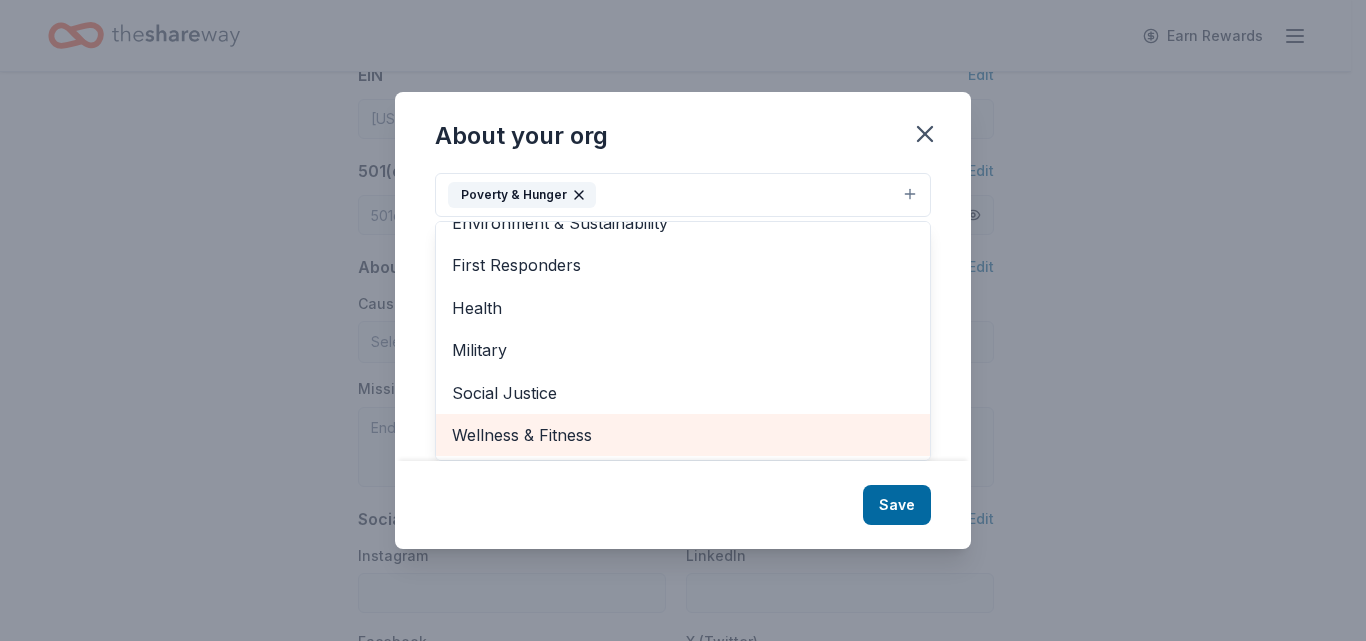 click on "Wellness & Fitness" at bounding box center (683, 435) 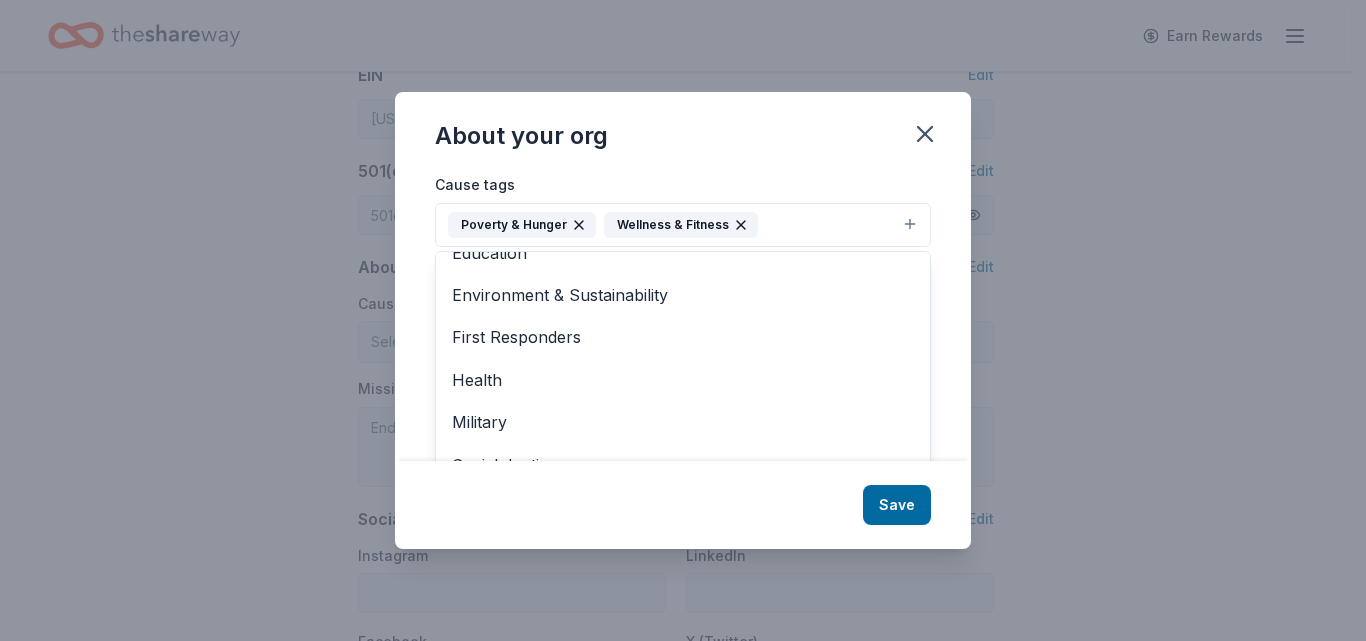 scroll, scrollTop: 30, scrollLeft: 0, axis: vertical 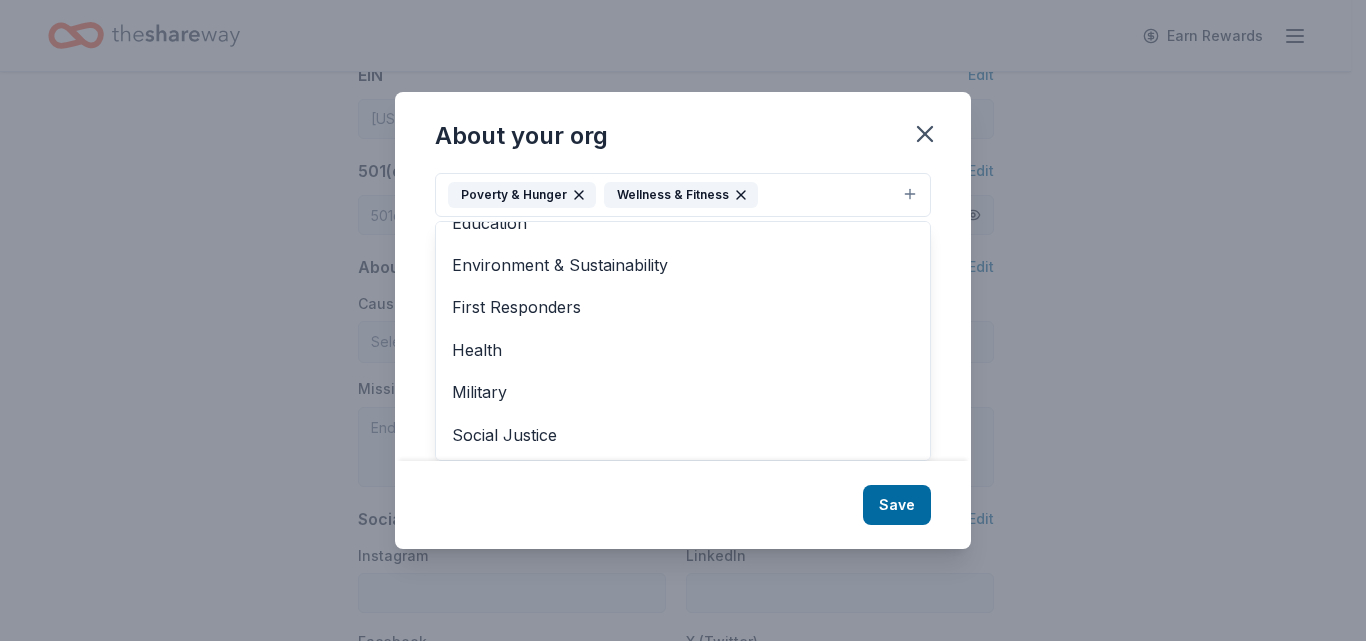 click on "About your org Cause tags Poverty & Hunger Wellness & Fitness Animals Art & Culture Children Disaster Relief Education Environment & Sustainability First Responders Health Military Social Justice Mission statement Ending Hunger. Building Community. Empowering Hope. Save" at bounding box center (683, 320) 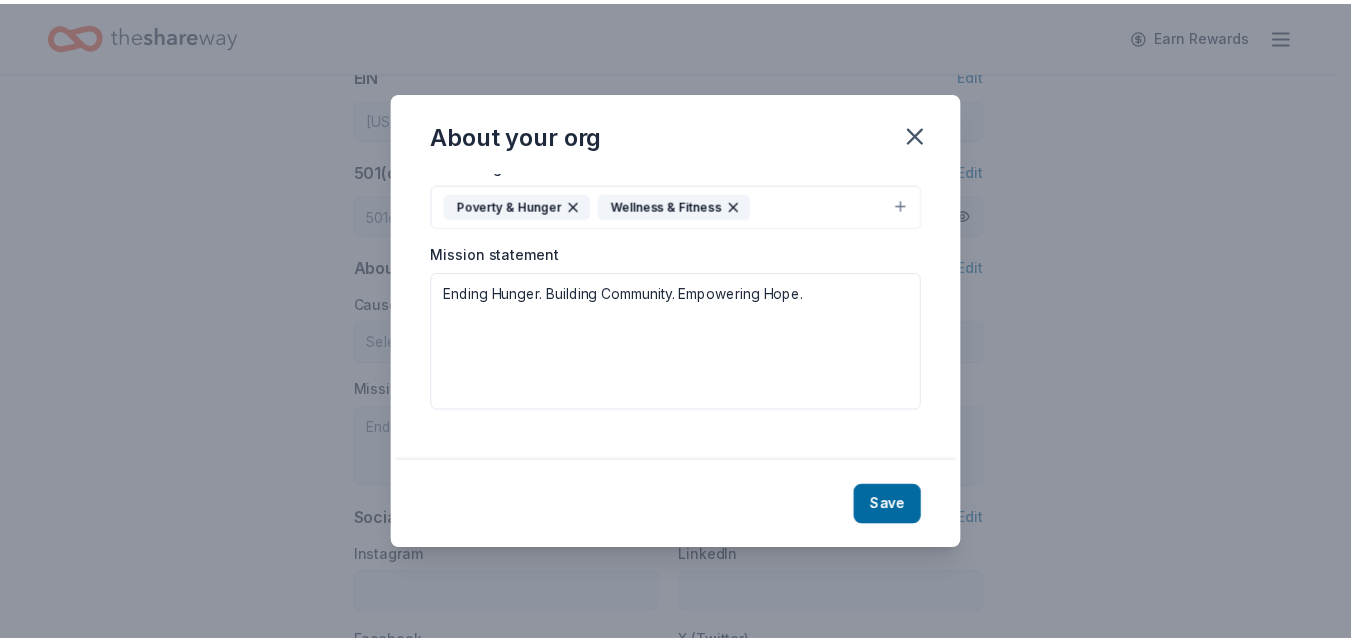 scroll, scrollTop: 0, scrollLeft: 0, axis: both 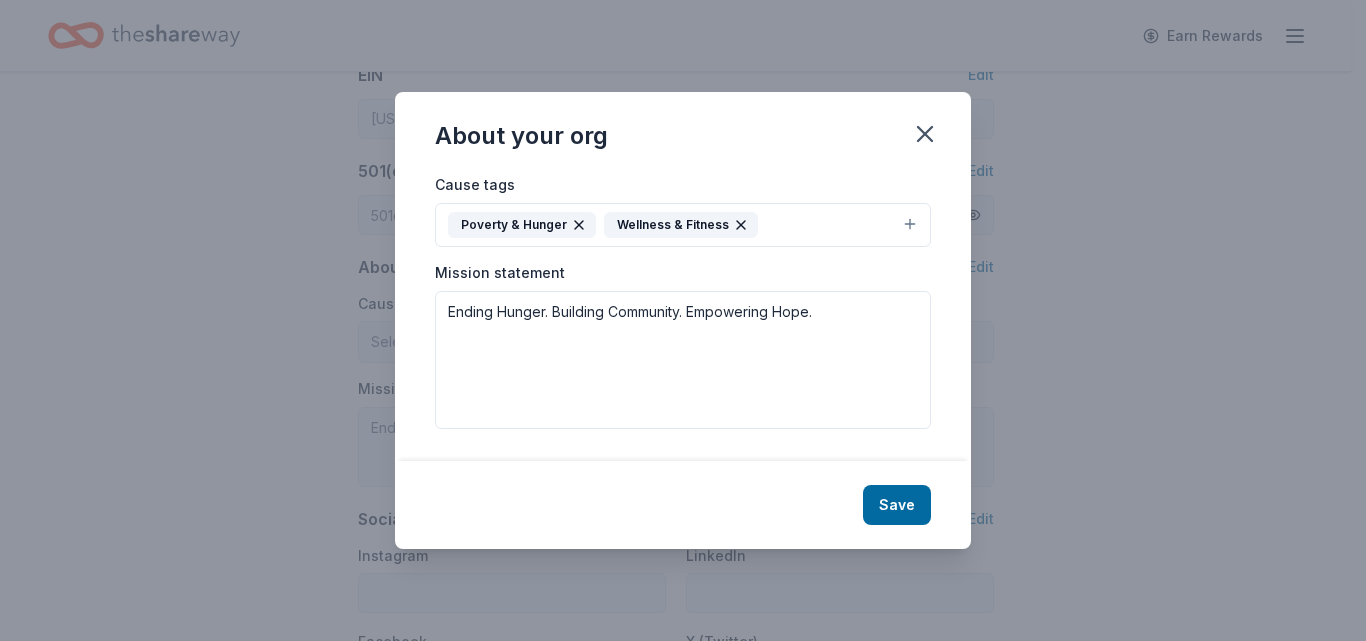 click on "Save" at bounding box center [897, 505] 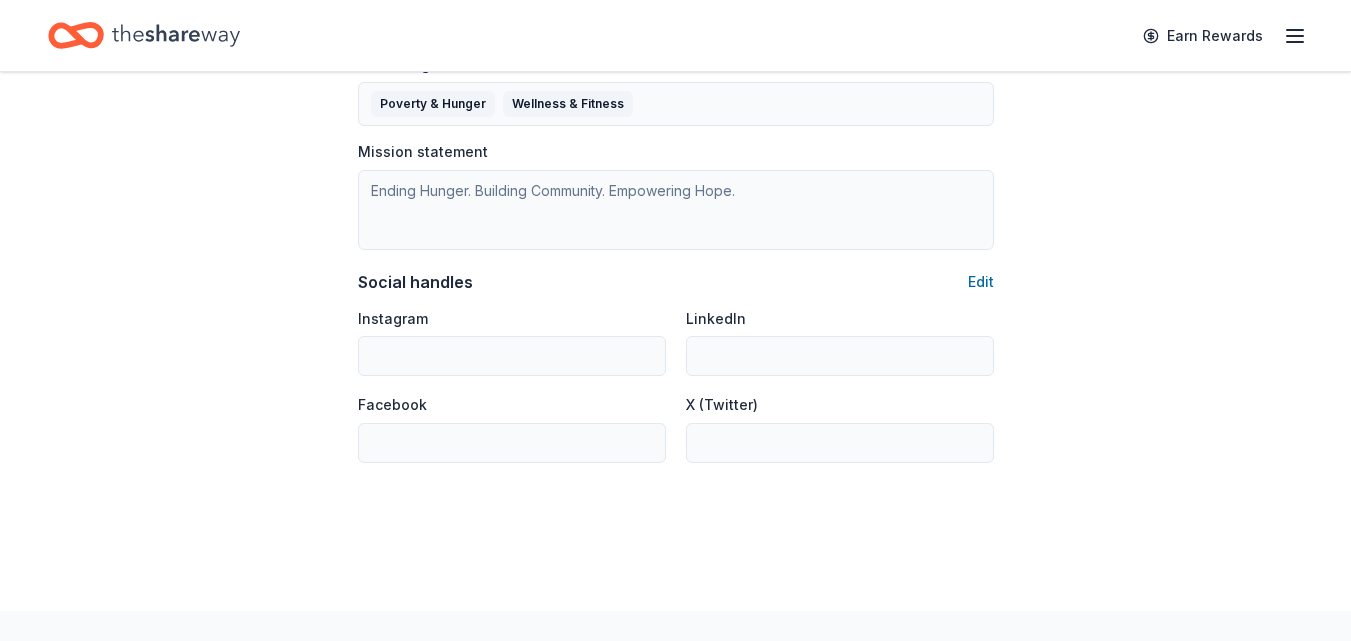 scroll, scrollTop: 1274, scrollLeft: 0, axis: vertical 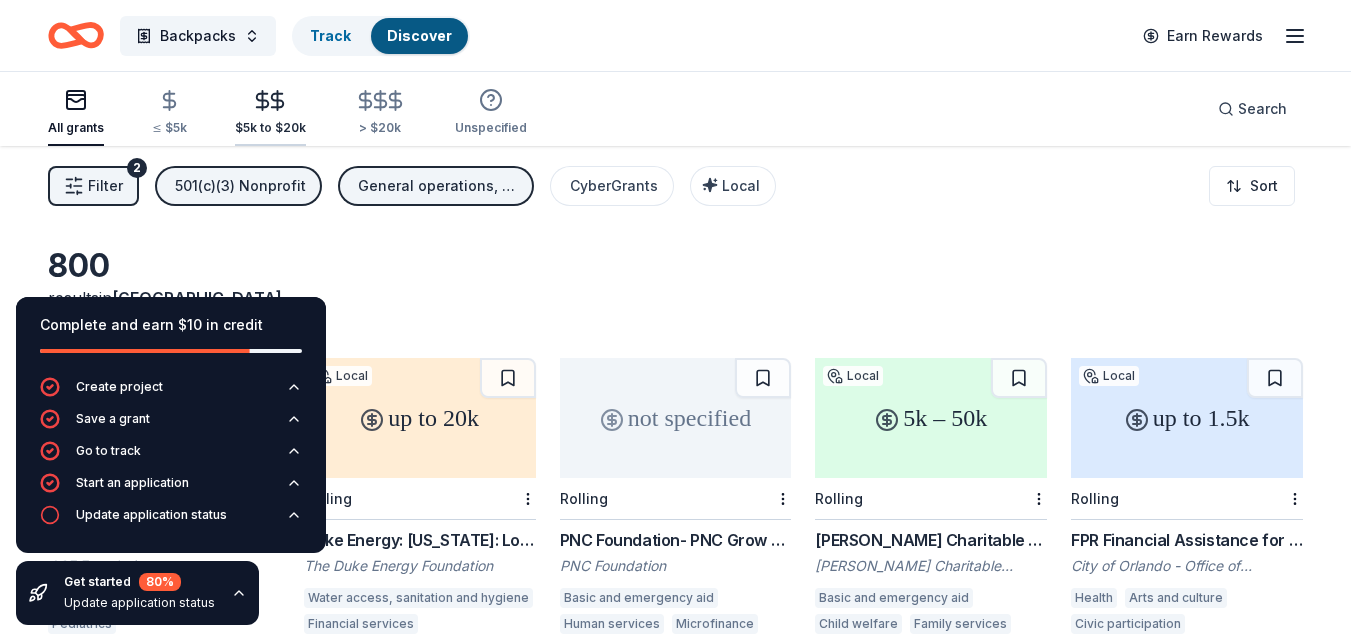 click 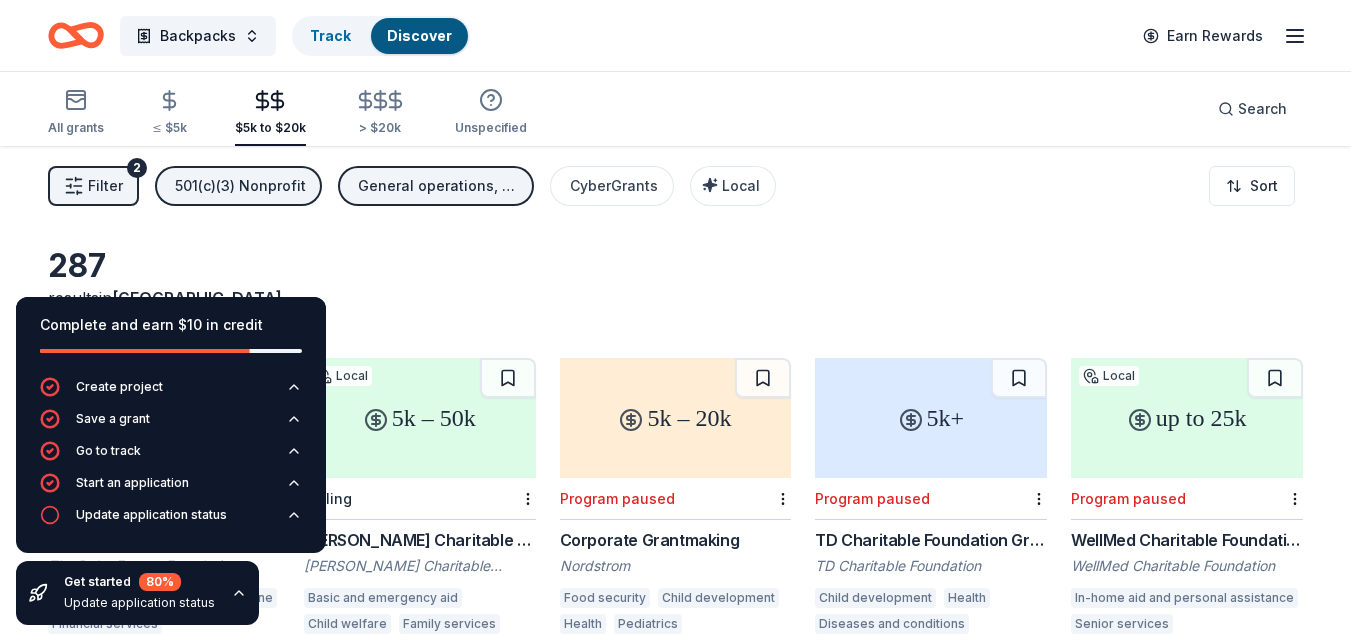 click on "Filter 2 501(c)(3) Nonprofit General operations, Projects & programming CyberGrants Local Sort" at bounding box center [675, 186] 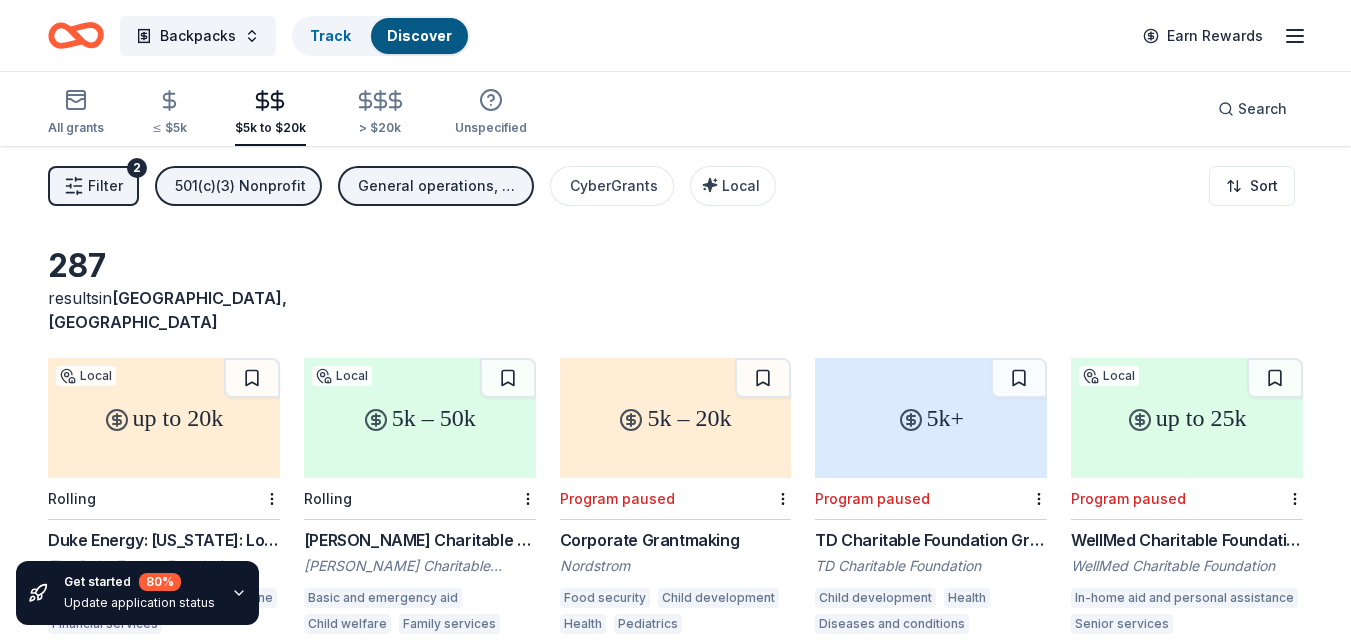 click 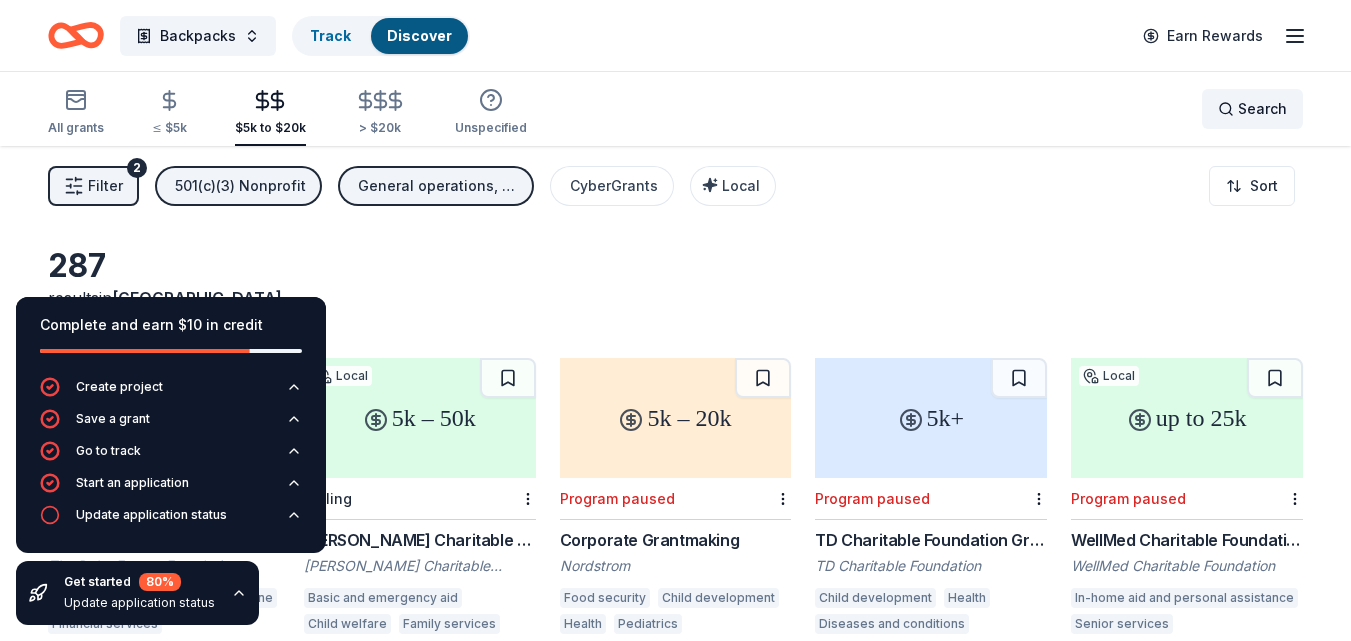 click on "Search" at bounding box center [1262, 109] 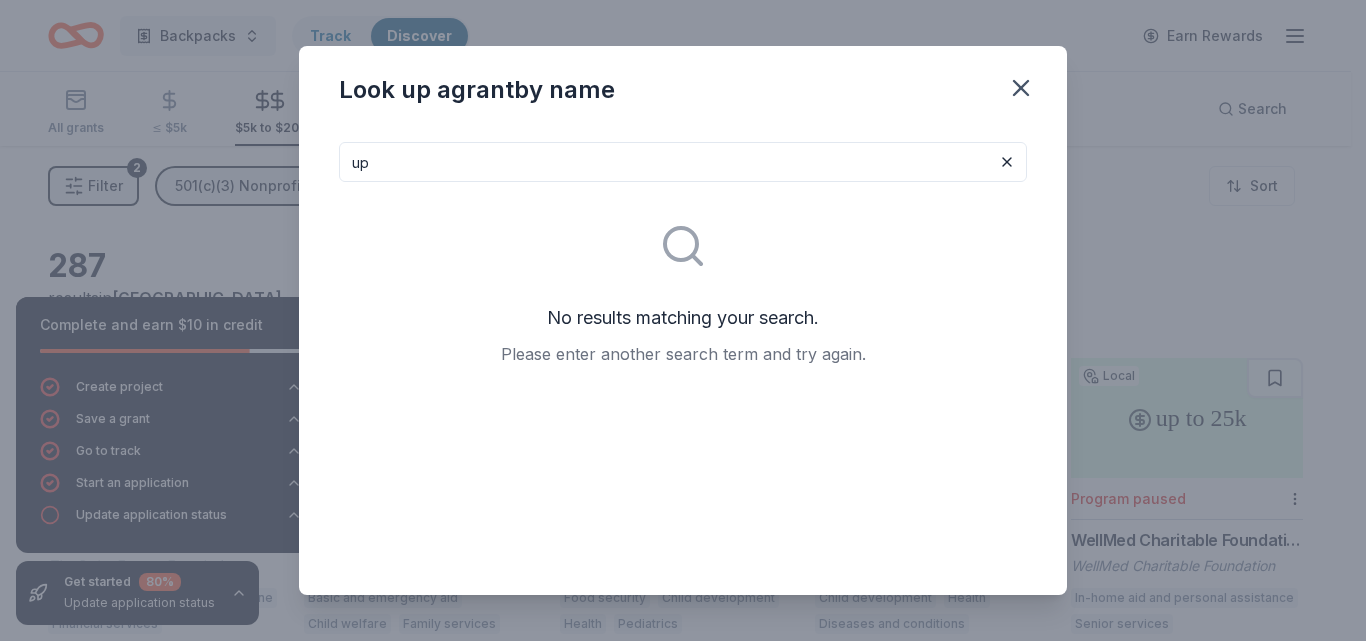type on "u" 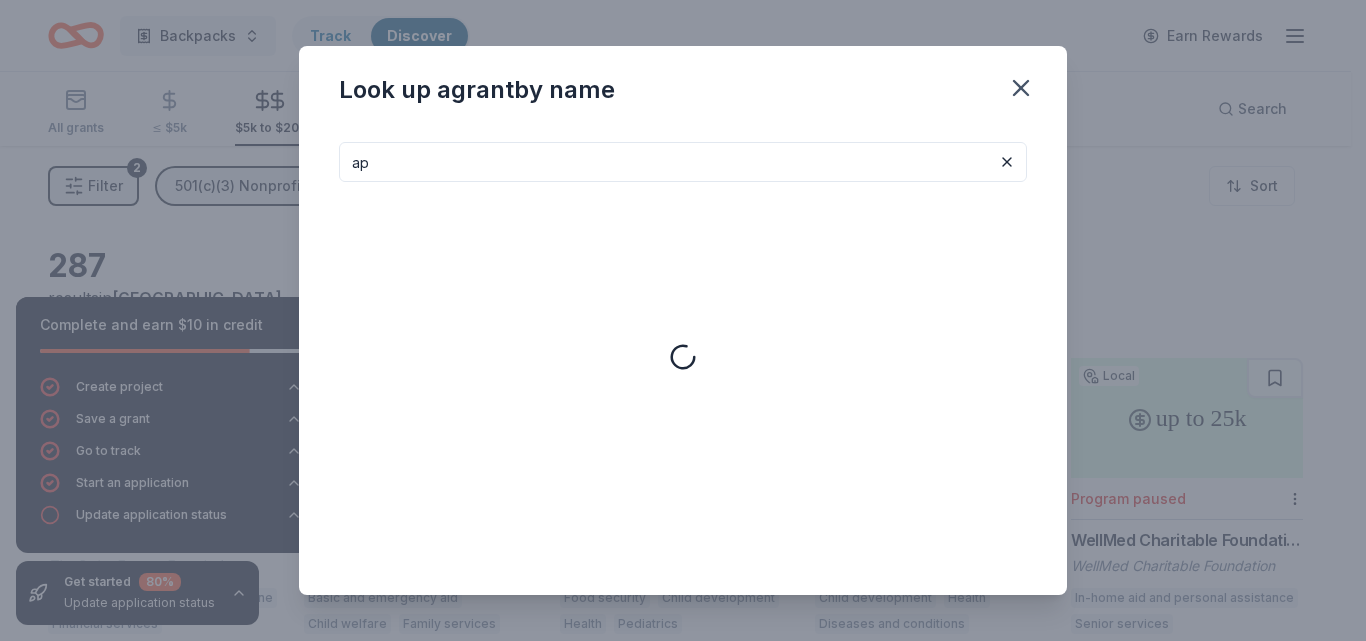 type on "a" 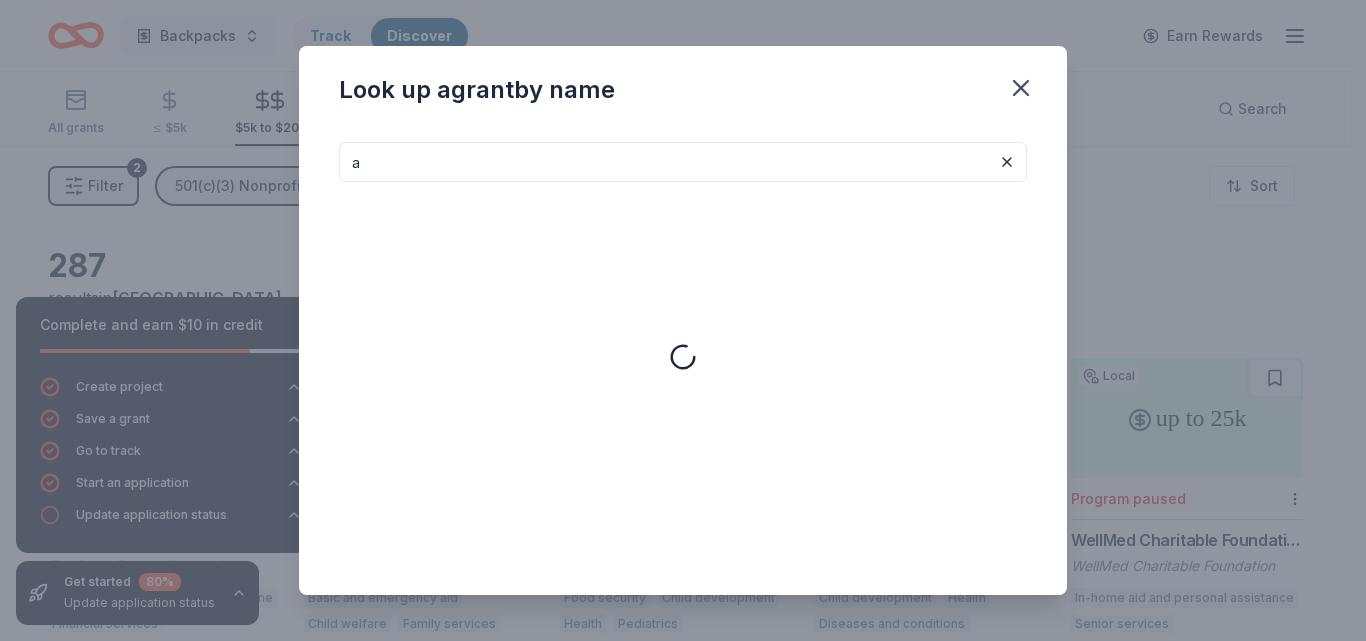 type 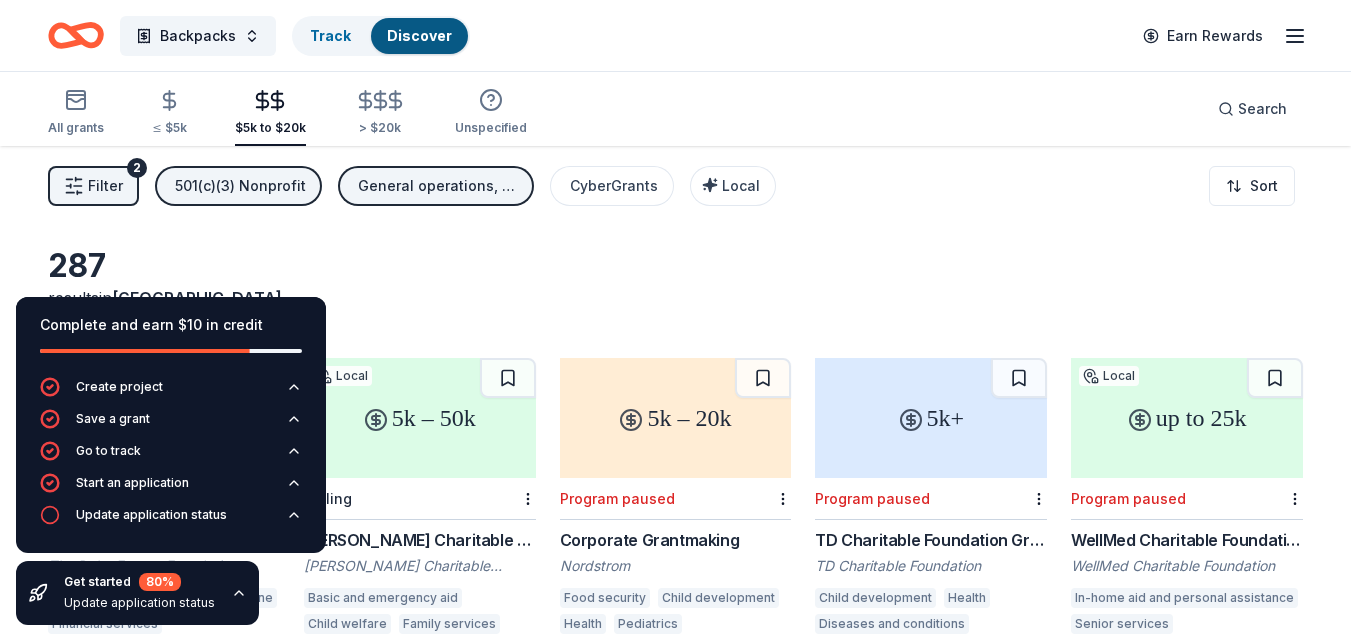 click on "Get started 80 % Update application status" at bounding box center (137, 593) 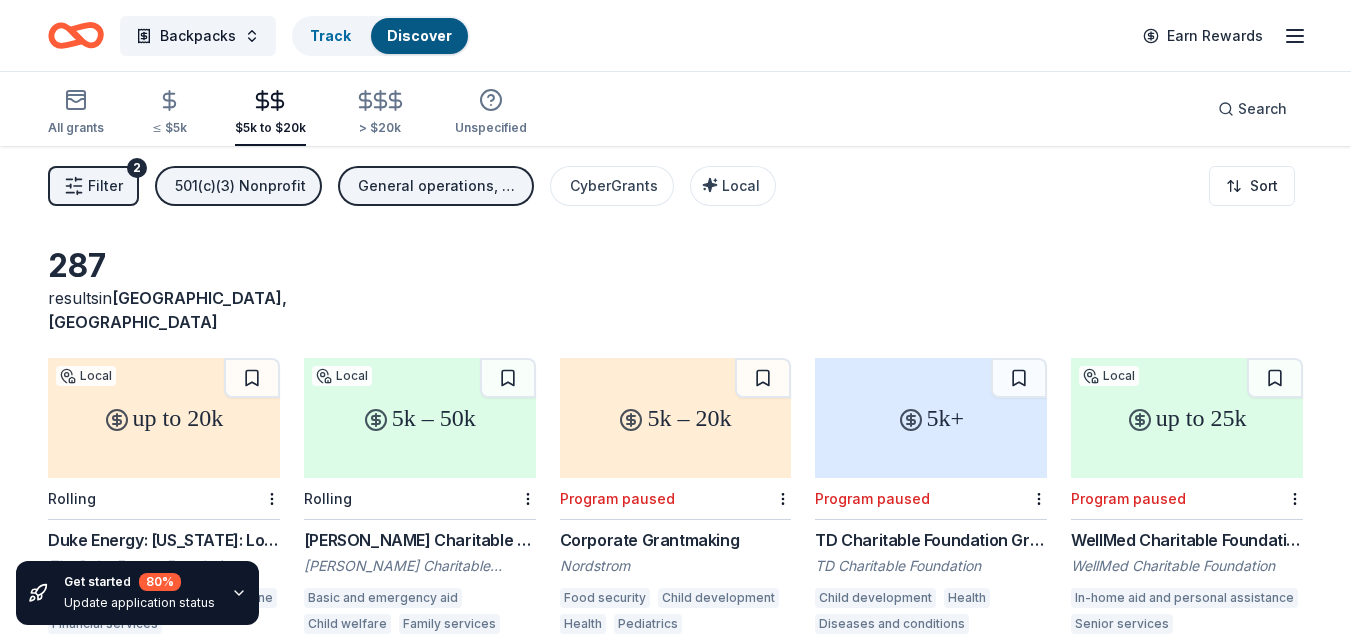 click 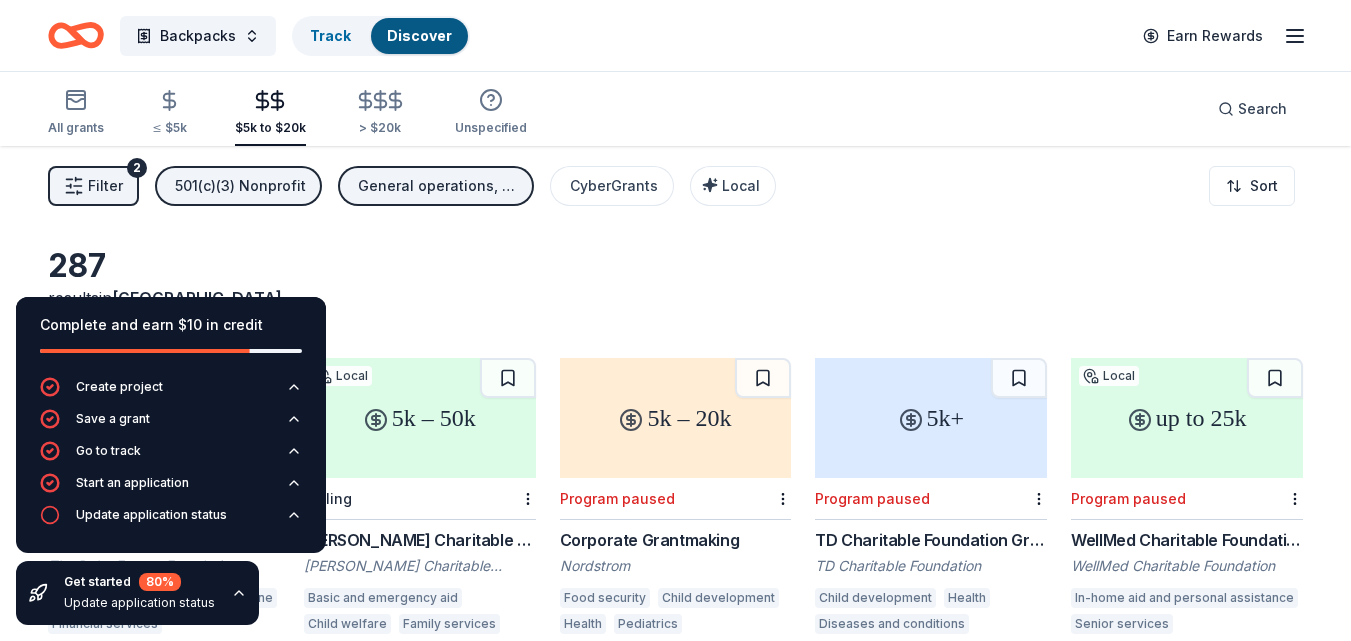 click 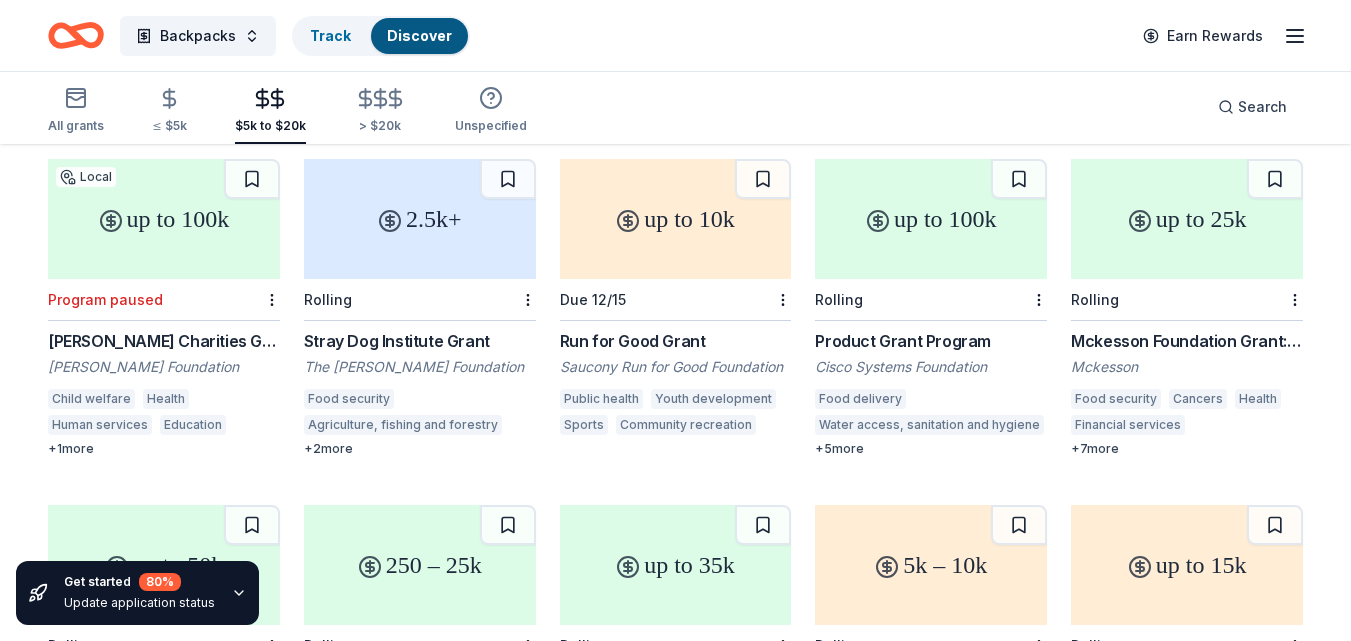 scroll, scrollTop: 549, scrollLeft: 0, axis: vertical 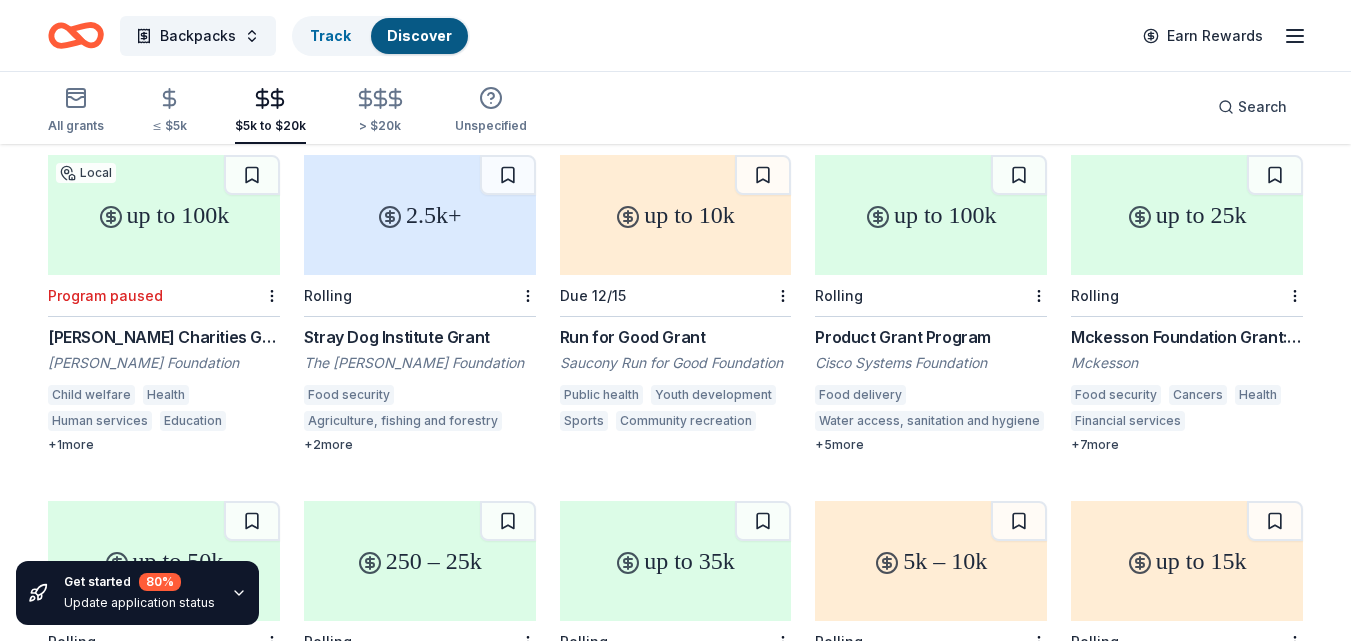 click on "Product Grant Program" at bounding box center (931, 337) 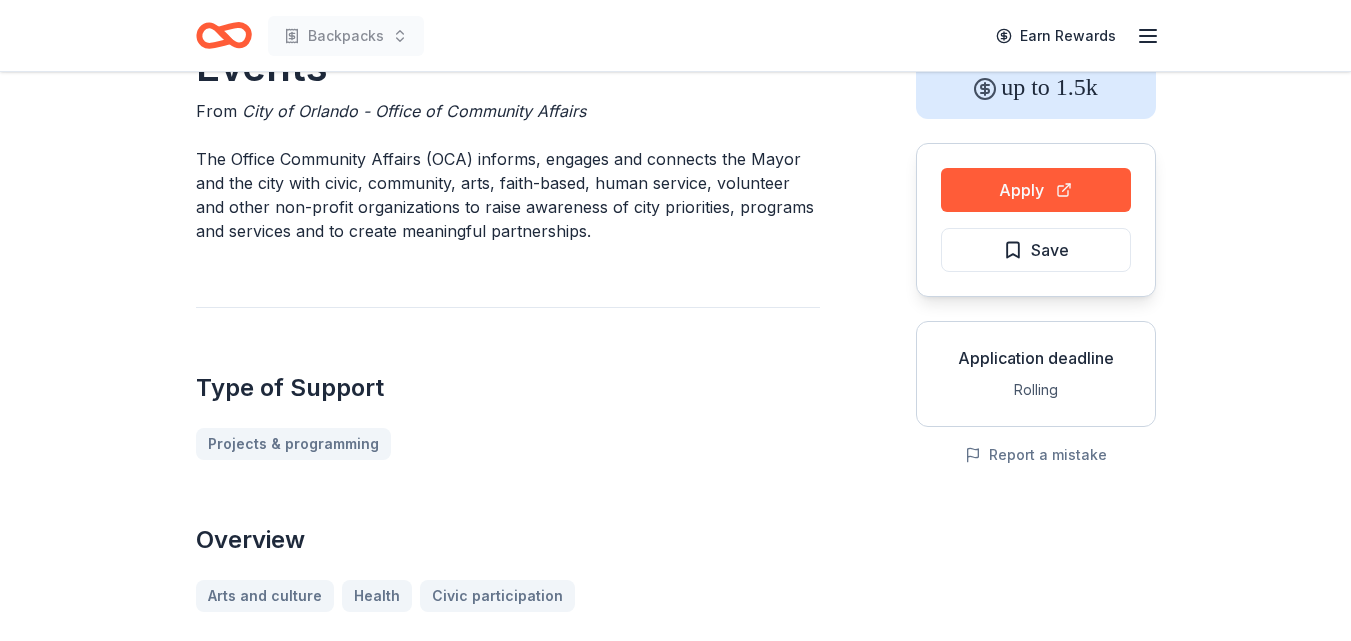 scroll, scrollTop: 0, scrollLeft: 0, axis: both 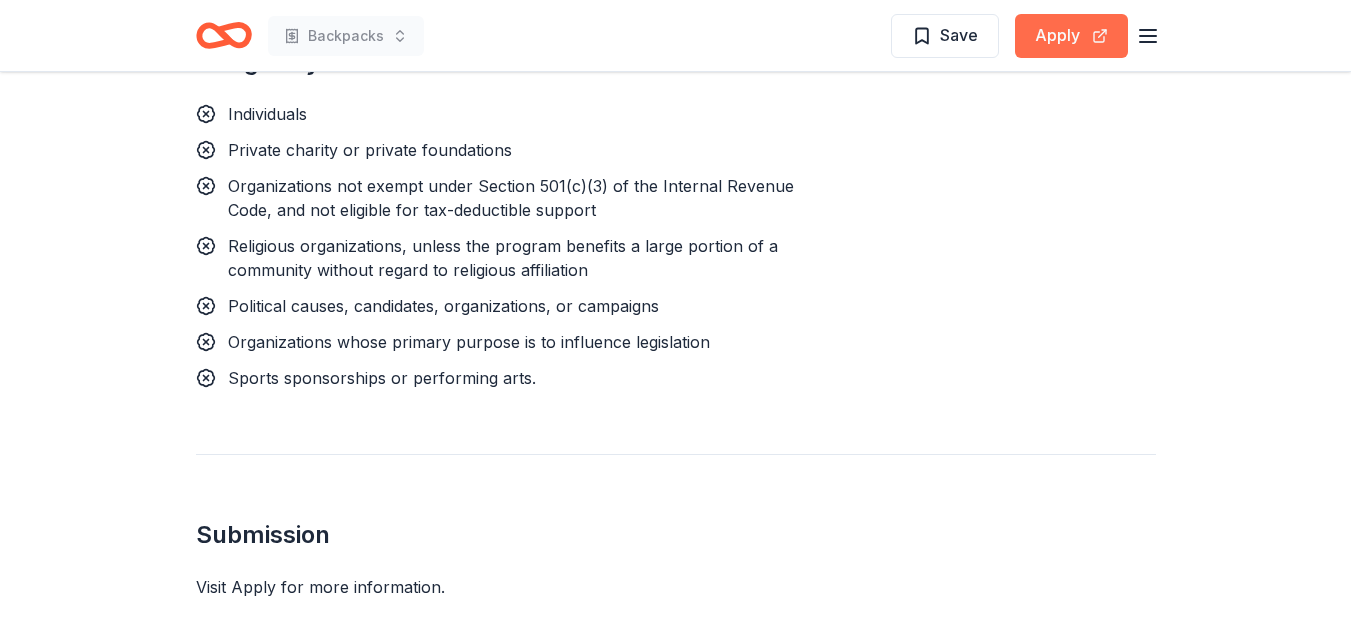 click on "Apply" at bounding box center [1071, 36] 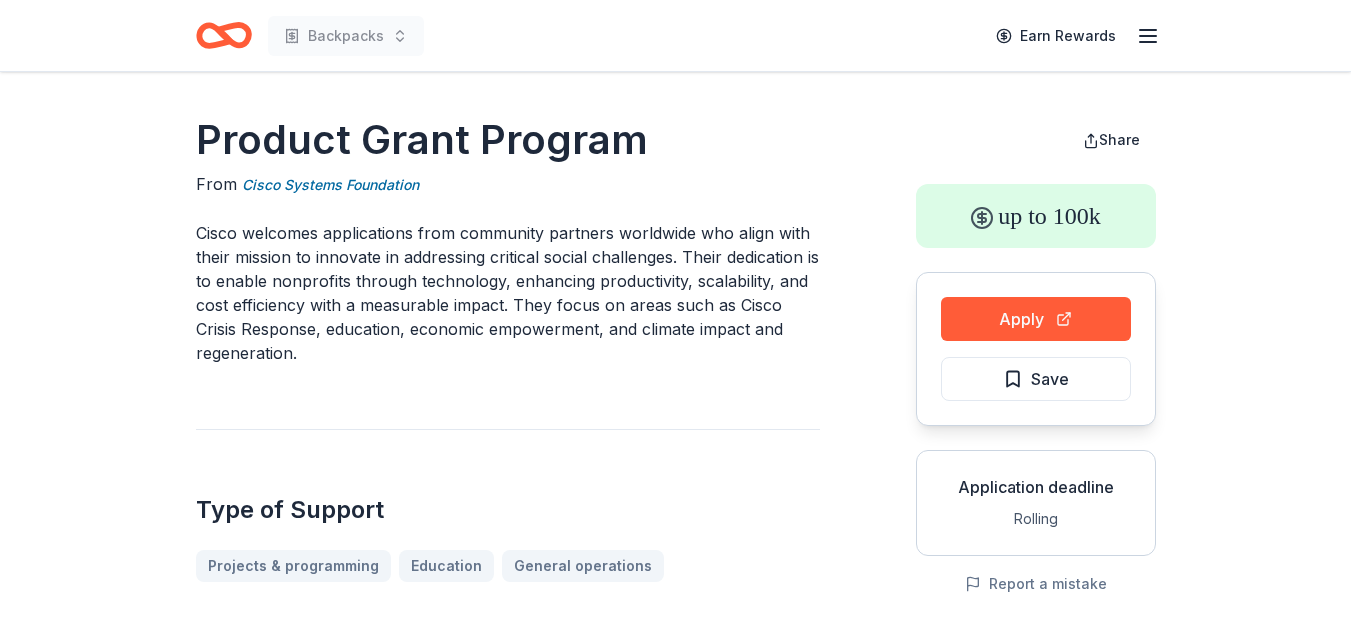 scroll, scrollTop: 0, scrollLeft: 0, axis: both 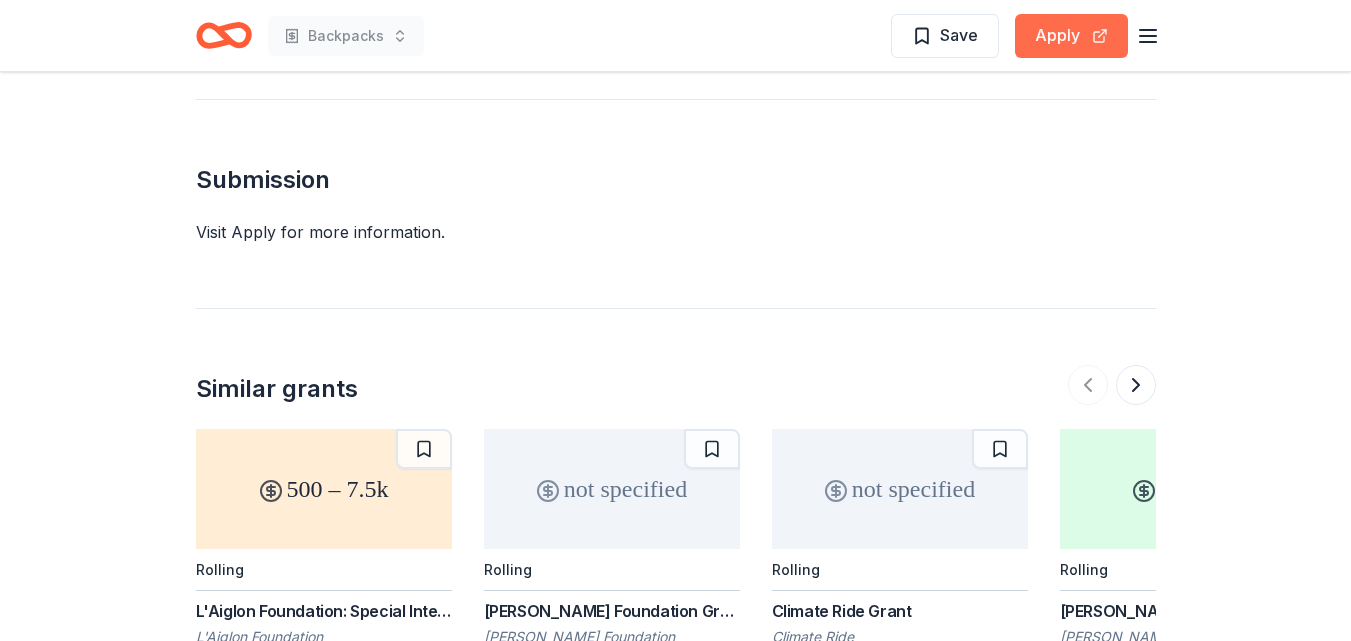 click on "Apply" at bounding box center [1071, 36] 